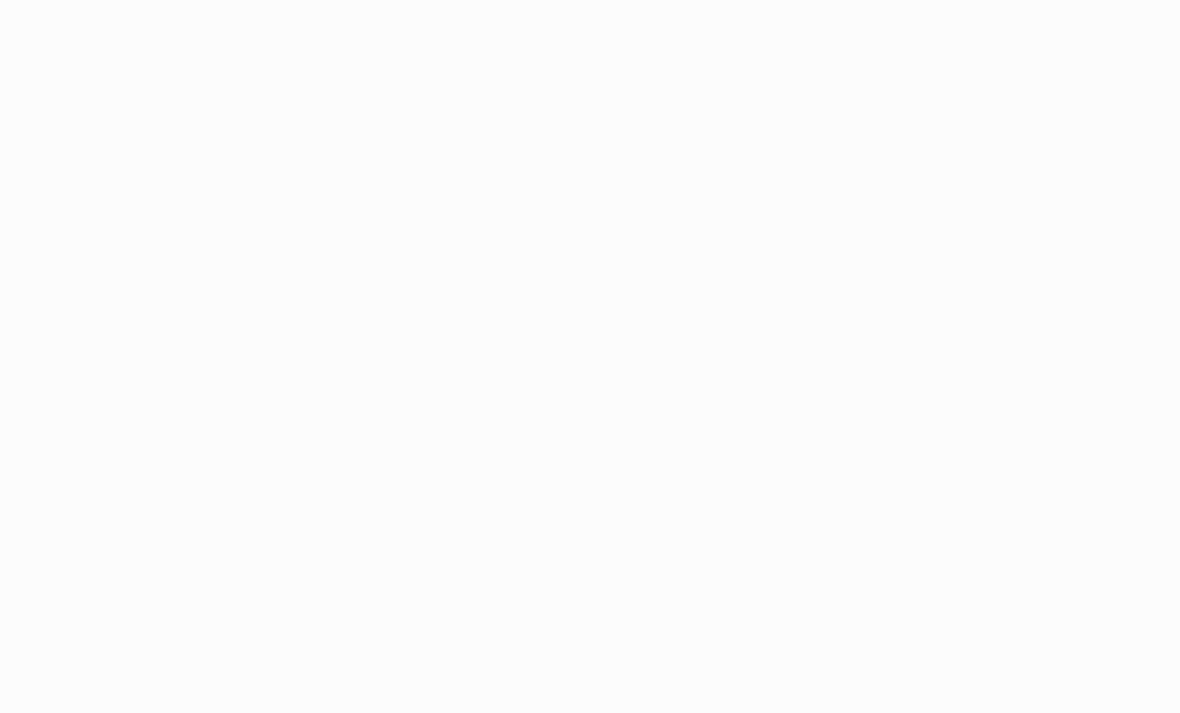 scroll, scrollTop: 0, scrollLeft: 0, axis: both 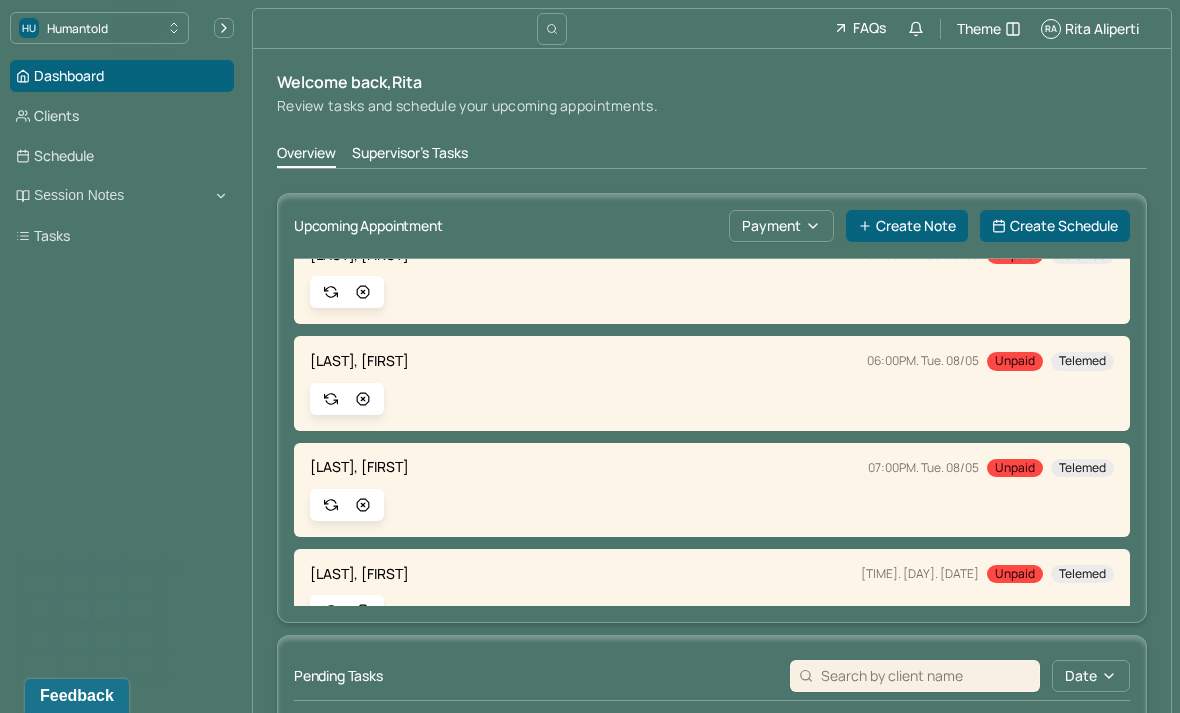 click on "Create Note" at bounding box center [907, 226] 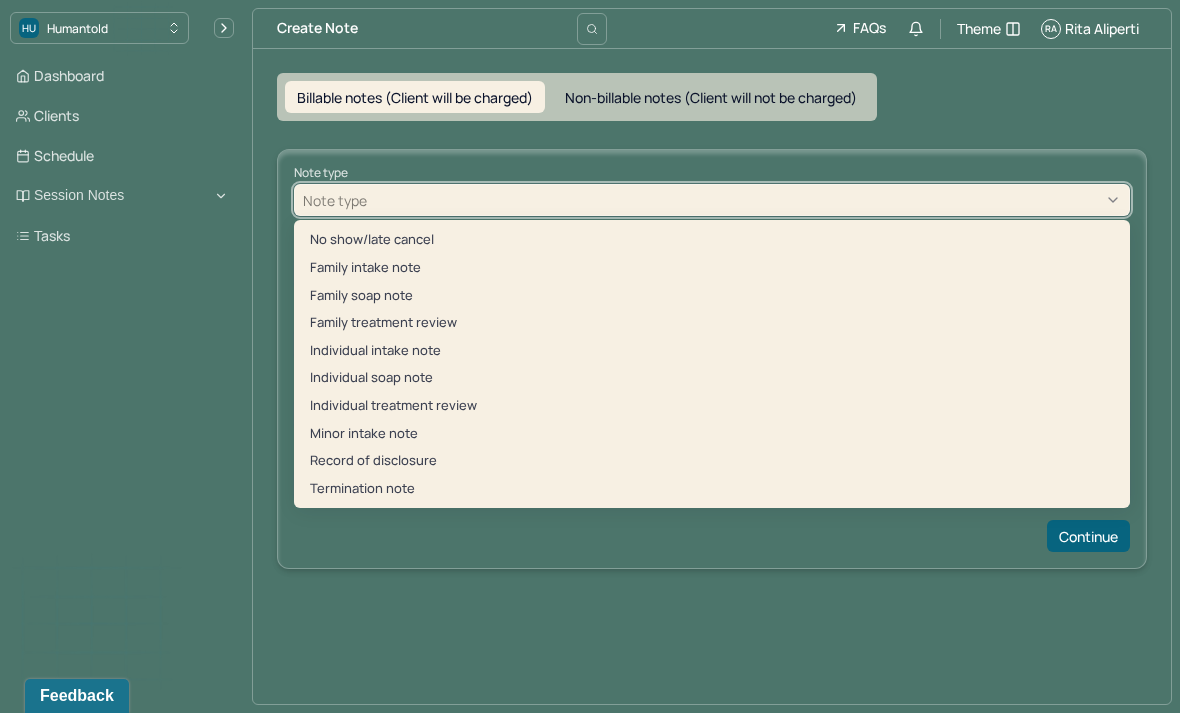 click on "Individual soap note" at bounding box center (712, 378) 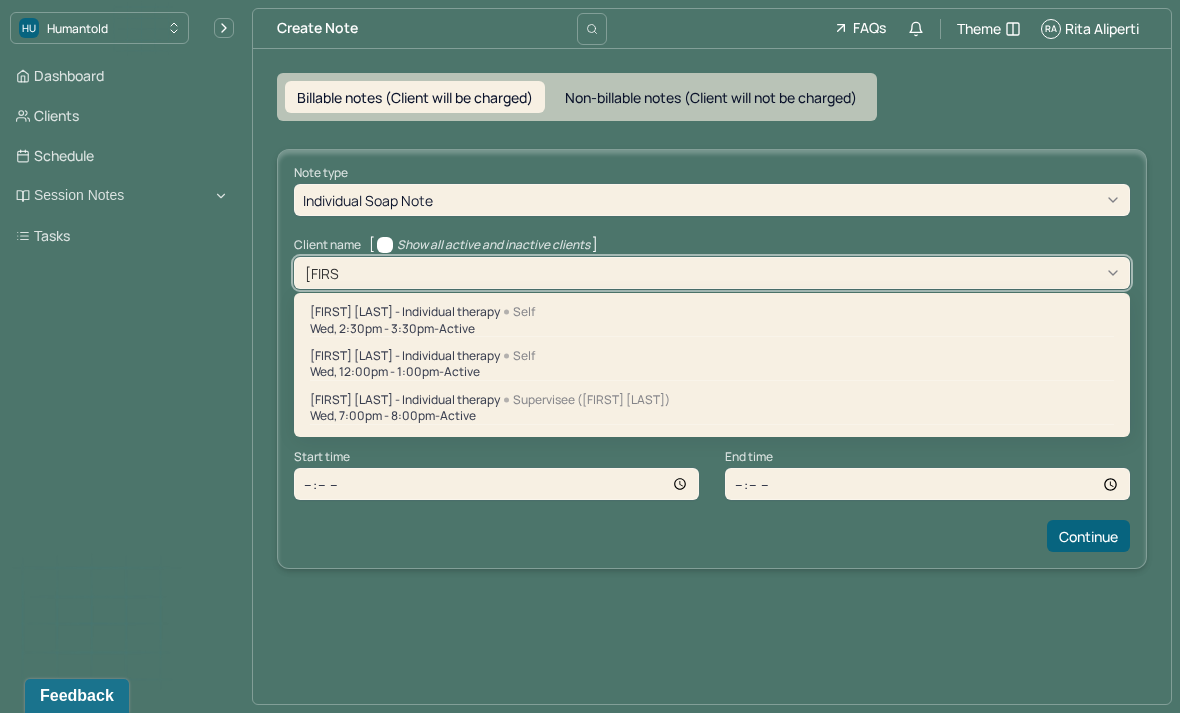 click on "Wed, 2:30pm - 3:30pm  -  active" at bounding box center [712, 329] 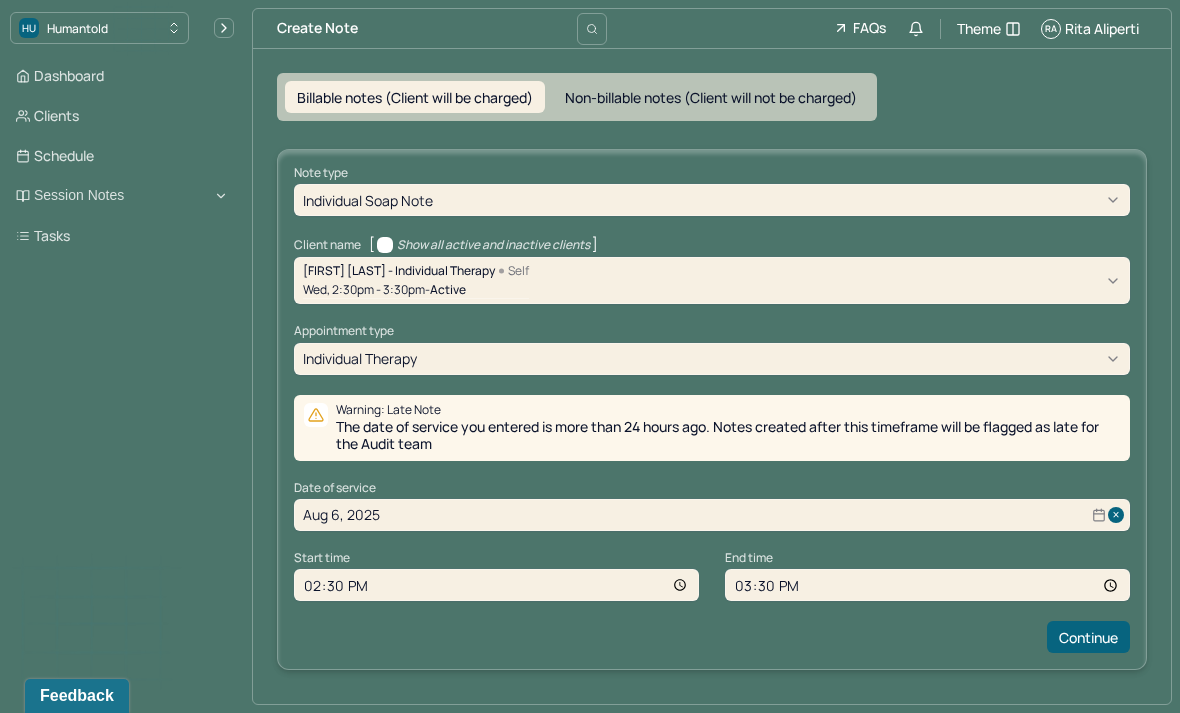click on "Continue" at bounding box center [1088, 637] 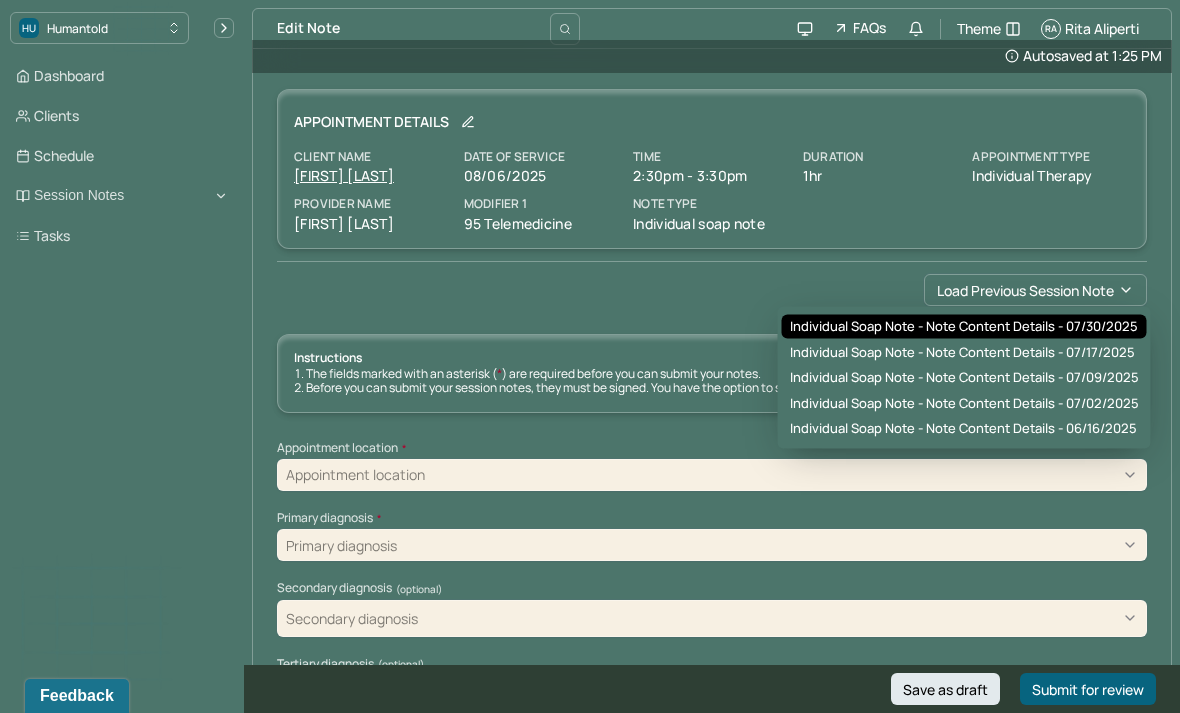 click on "Individual soap note   - Note content Details -   07/30/2025" at bounding box center (964, 327) 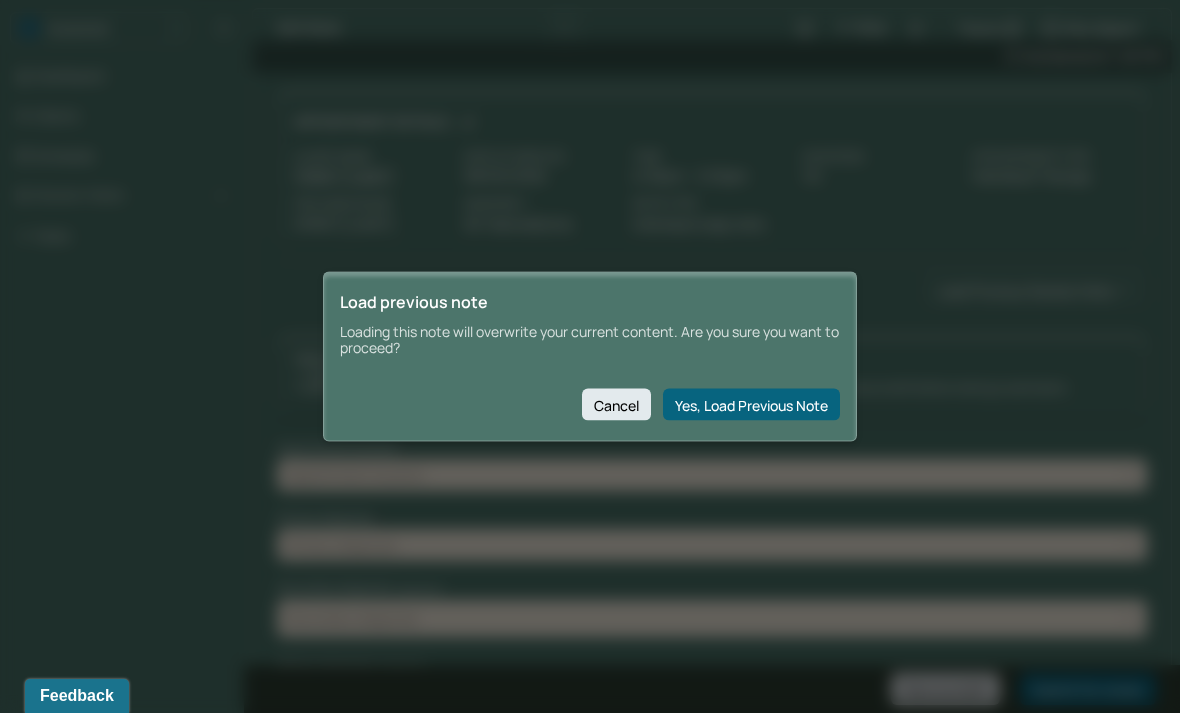 click on "Yes, Load Previous Note" at bounding box center (751, 405) 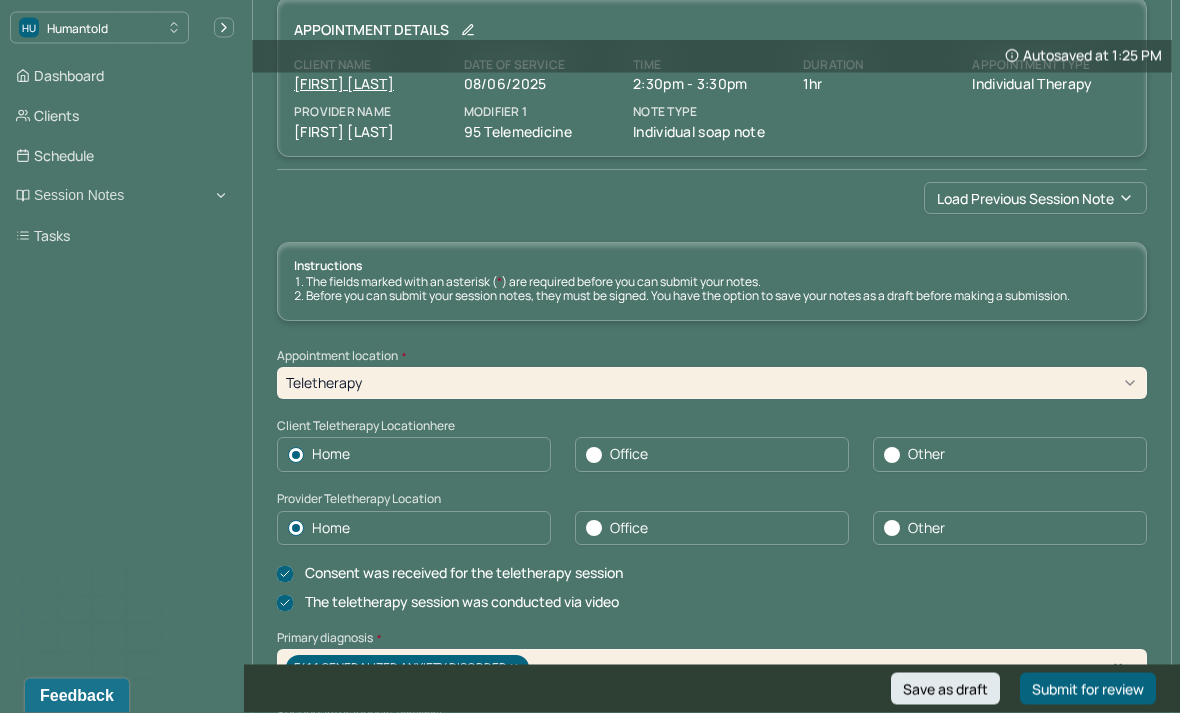 scroll, scrollTop: 113, scrollLeft: 0, axis: vertical 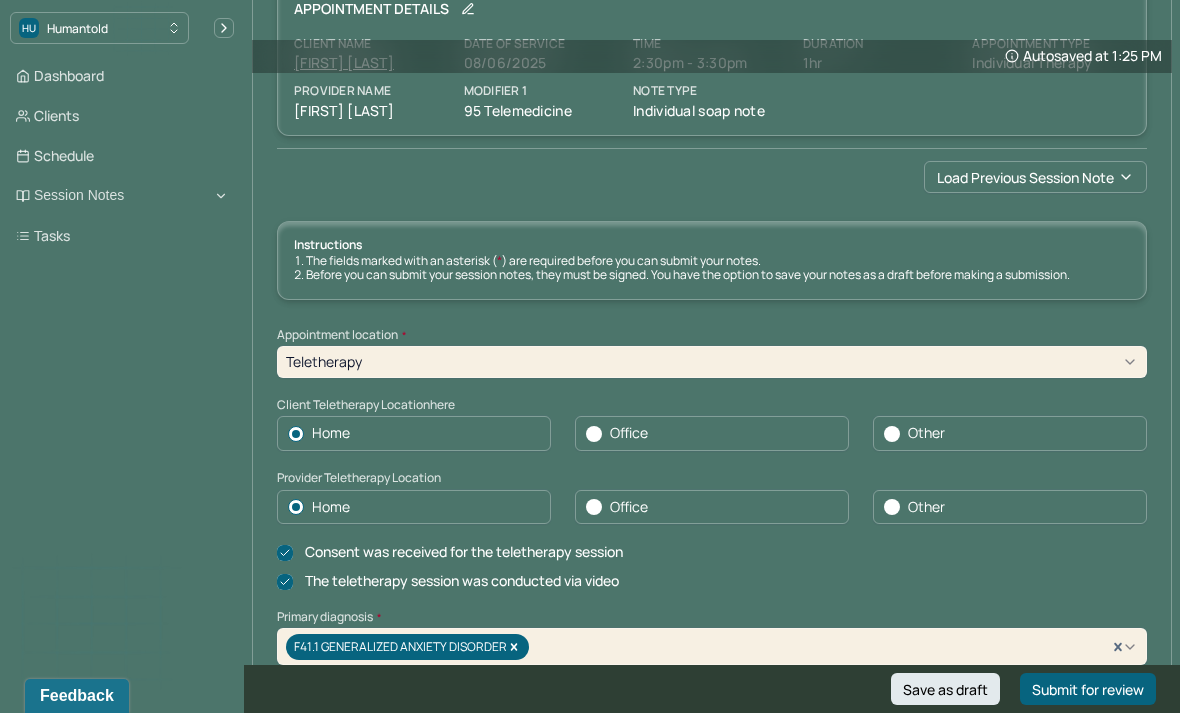 click at bounding box center [594, 507] 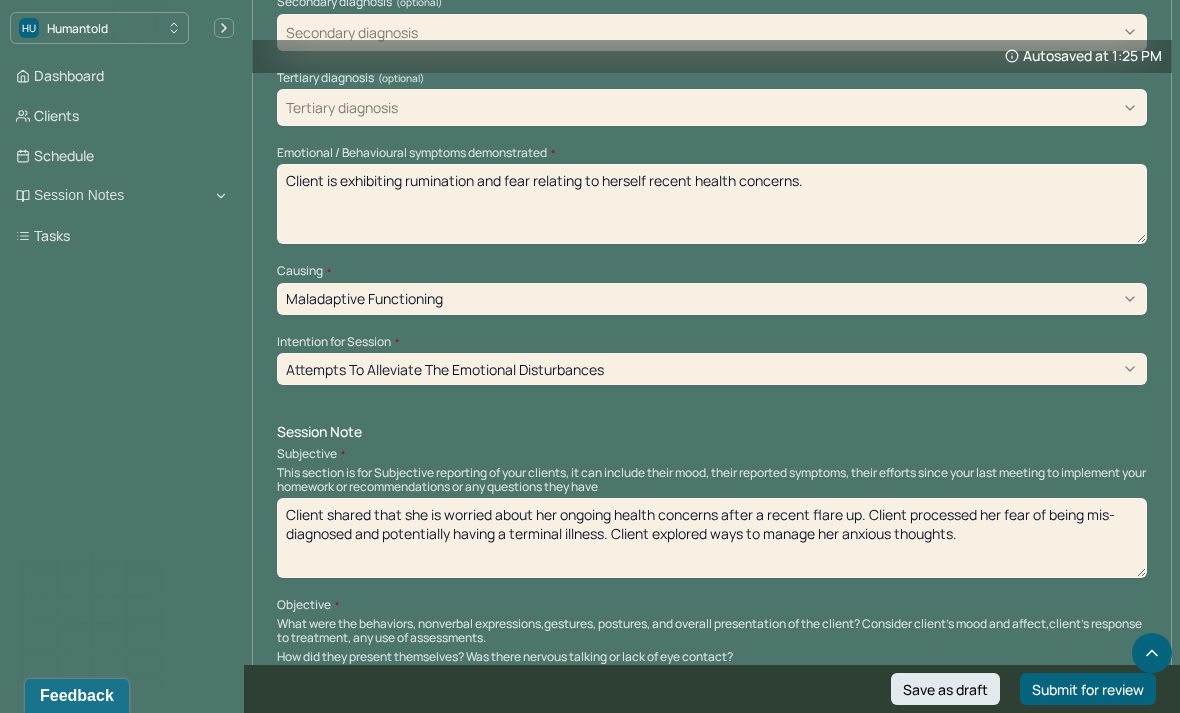 scroll, scrollTop: 607, scrollLeft: 0, axis: vertical 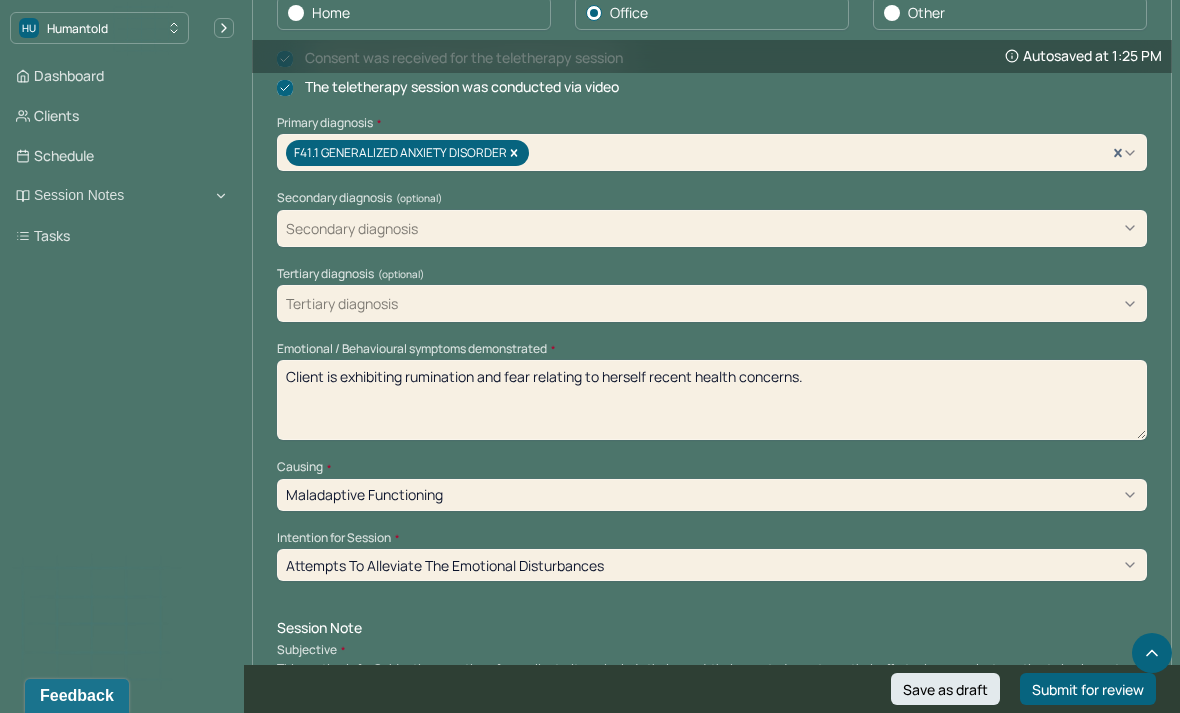click on "Client is exhibiting rumination and fear relating to herself recent health concerns." at bounding box center (712, 400) 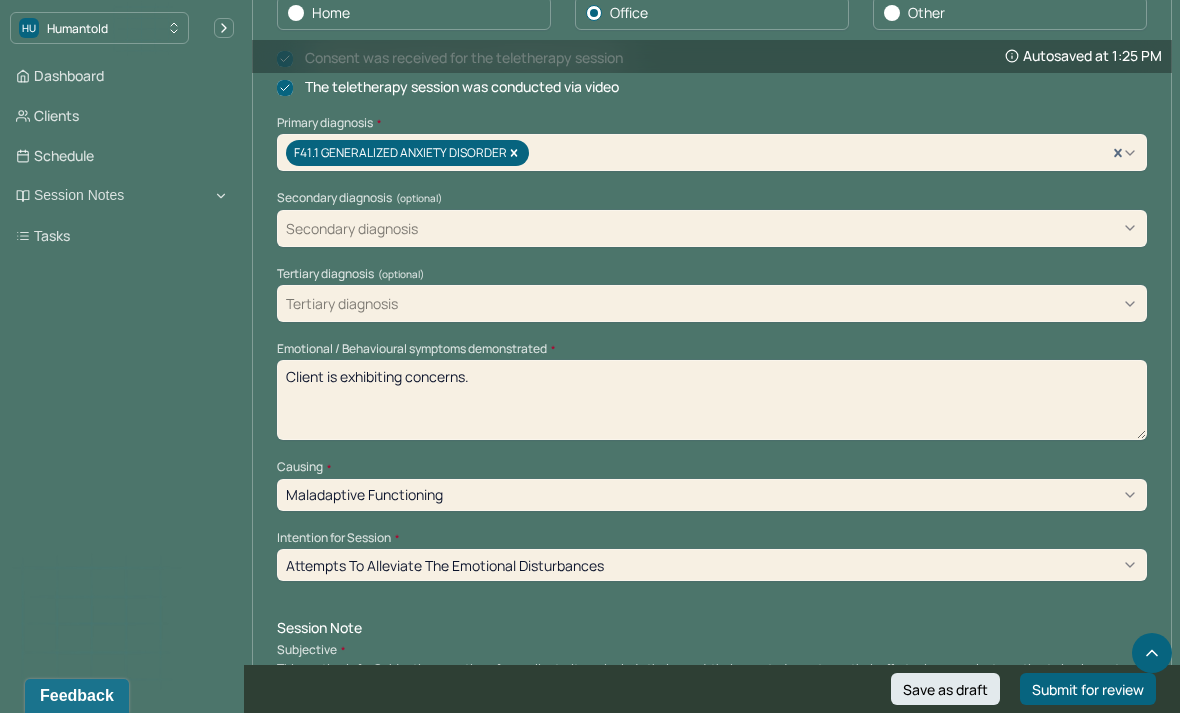 click on "Client is exhibiting rumination and fear relating to herself recent health concerns." at bounding box center (712, 400) 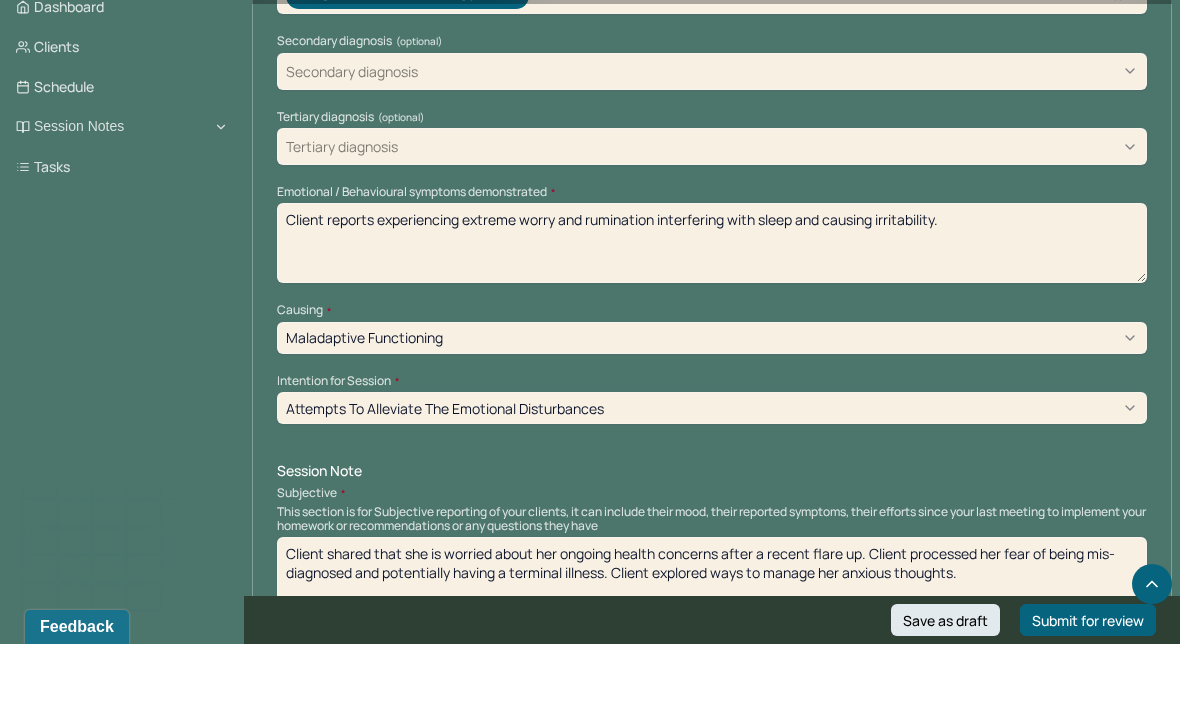 scroll, scrollTop: 718, scrollLeft: 0, axis: vertical 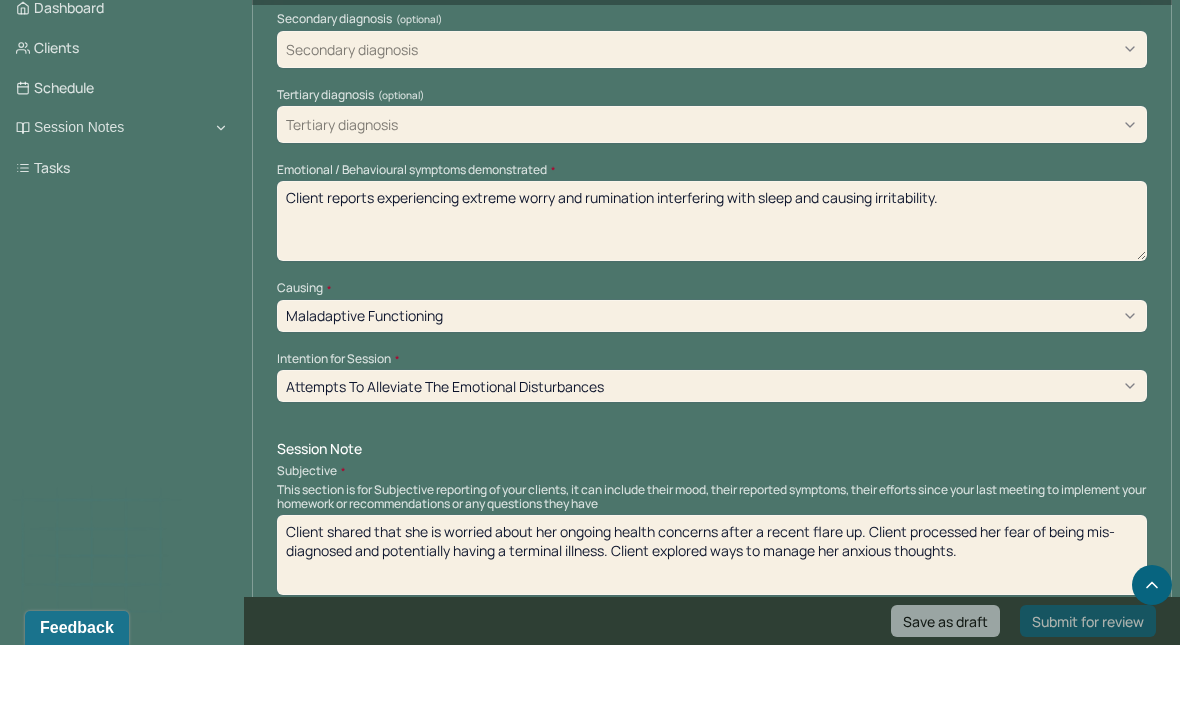 type on "Client reports experiencing extreme worry and rumination interfering with sleep and causing irritability." 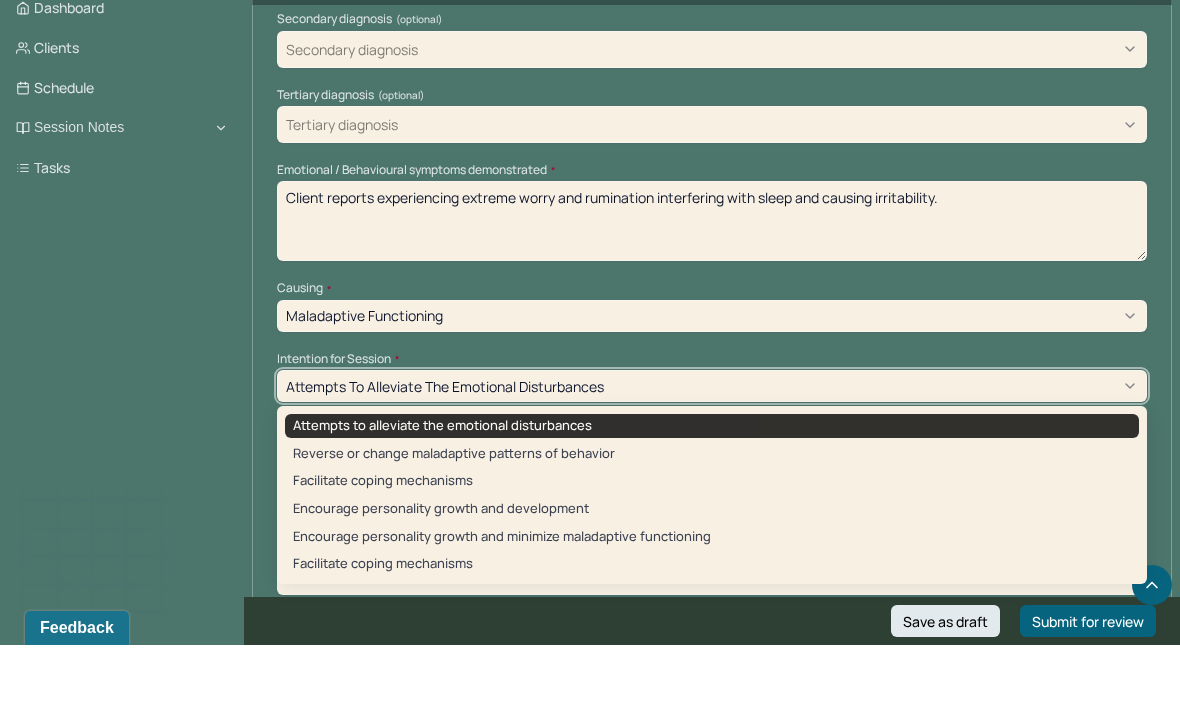 scroll, scrollTop: 786, scrollLeft: 0, axis: vertical 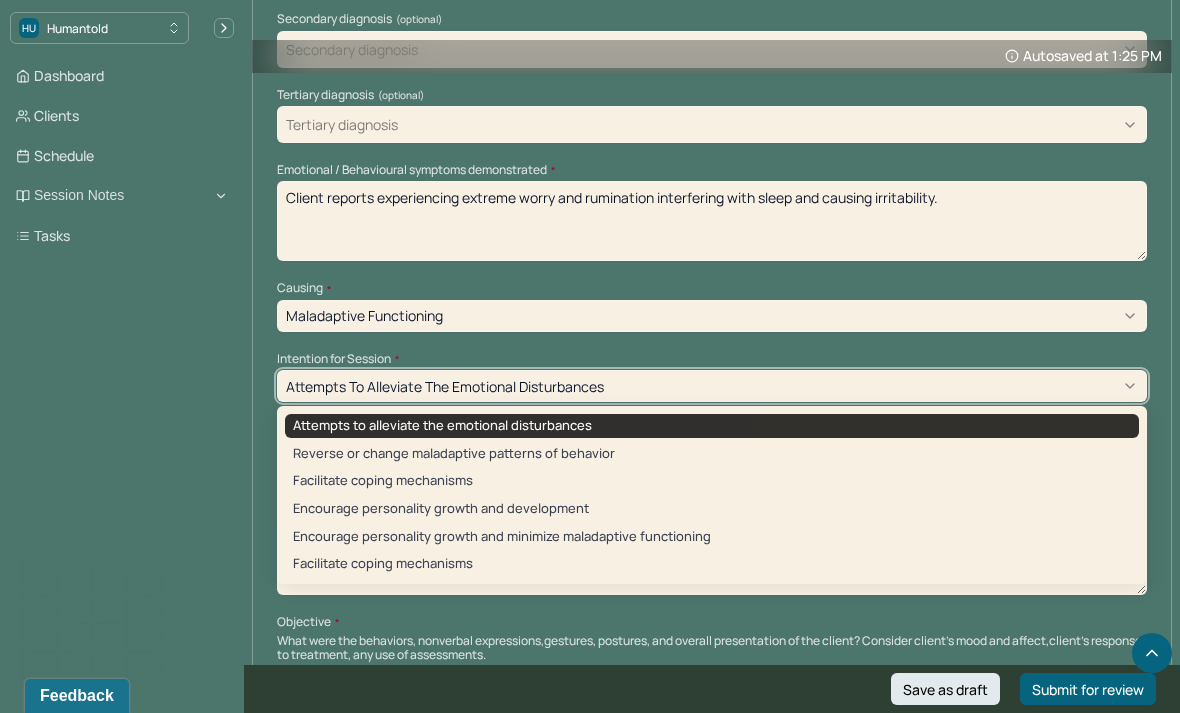 click on "Facilitate coping mechanisms" at bounding box center [712, 481] 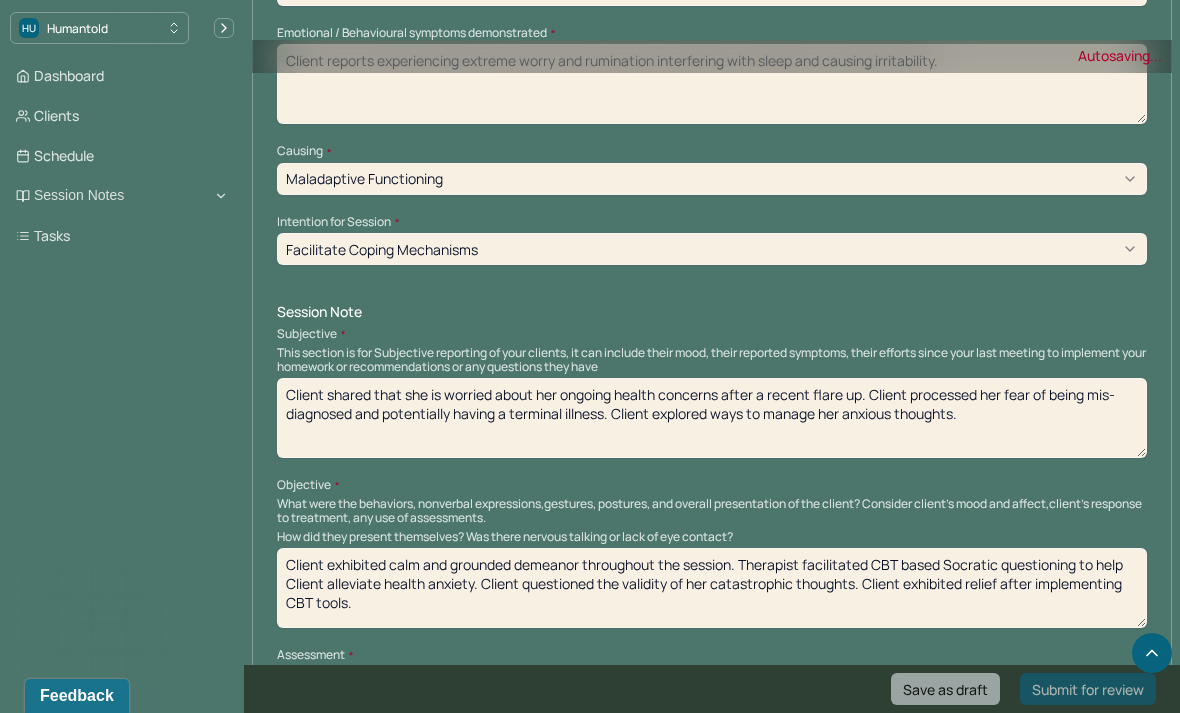 click on "Client shared that she is worried about her ongoing health concerns after a recent flare up. Client processed her fear of being mis-diagnosed and potentially having a terminal illness. Client explored ways to manage her anxious thoughts." at bounding box center [712, 418] 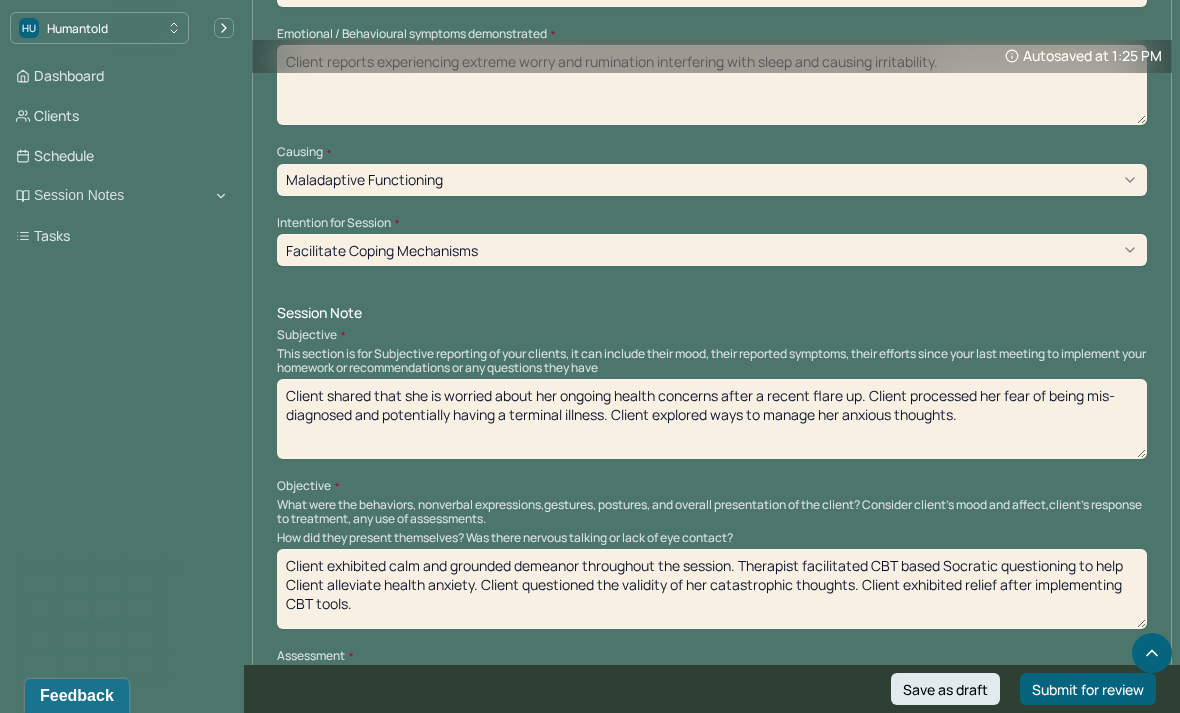 click on "Client shared that she is worried about her ongoing health concerns after a recent flare up. Client processed her fear of being mis-diagnosed and potentially having a terminal illness. Client explored ways to manage her anxious thoughts." at bounding box center [712, 419] 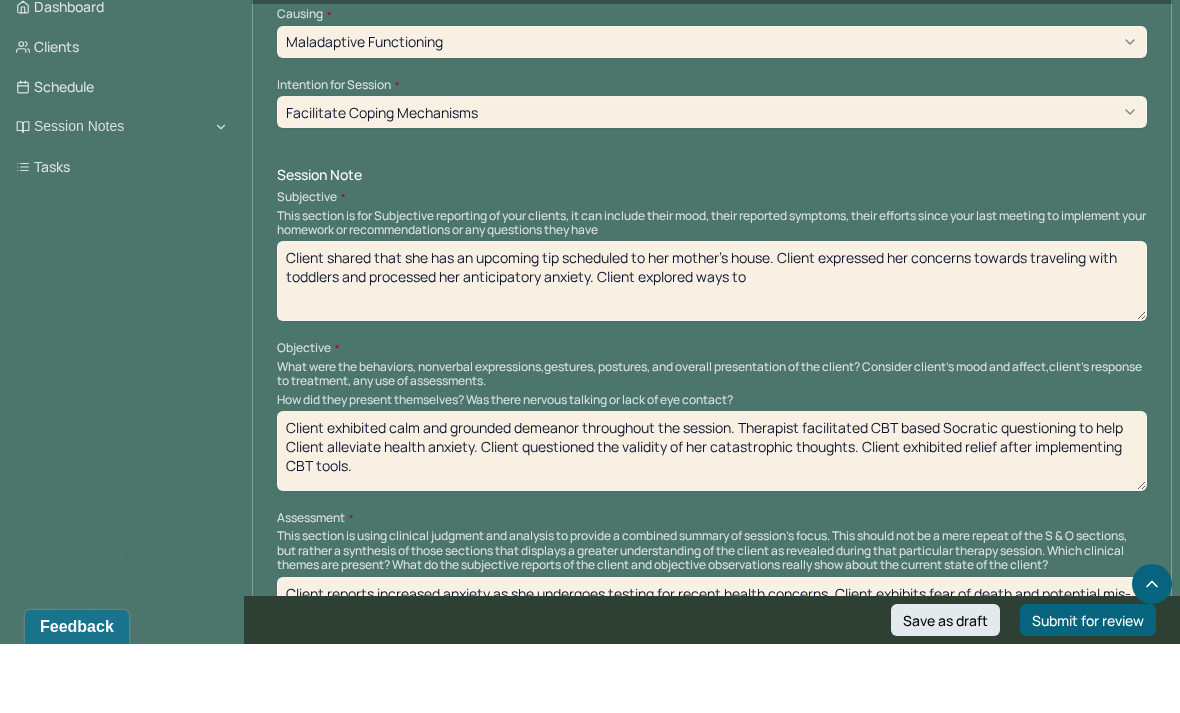 scroll, scrollTop: 1001, scrollLeft: 0, axis: vertical 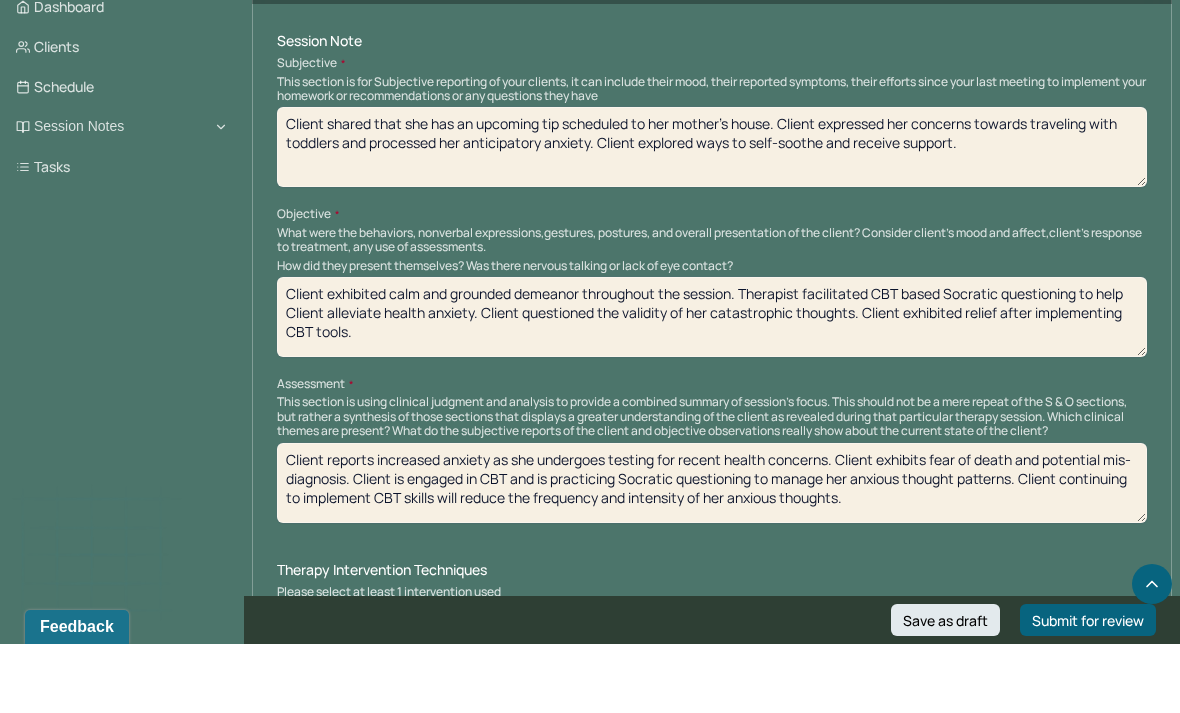 type on "Client shared that she has an upcoming tip scheduled to her mother’s house. Client expressed her concerns towards traveling with toddlers and processed her anticipatory anxiety. Client explored ways to self-soothe and receive support." 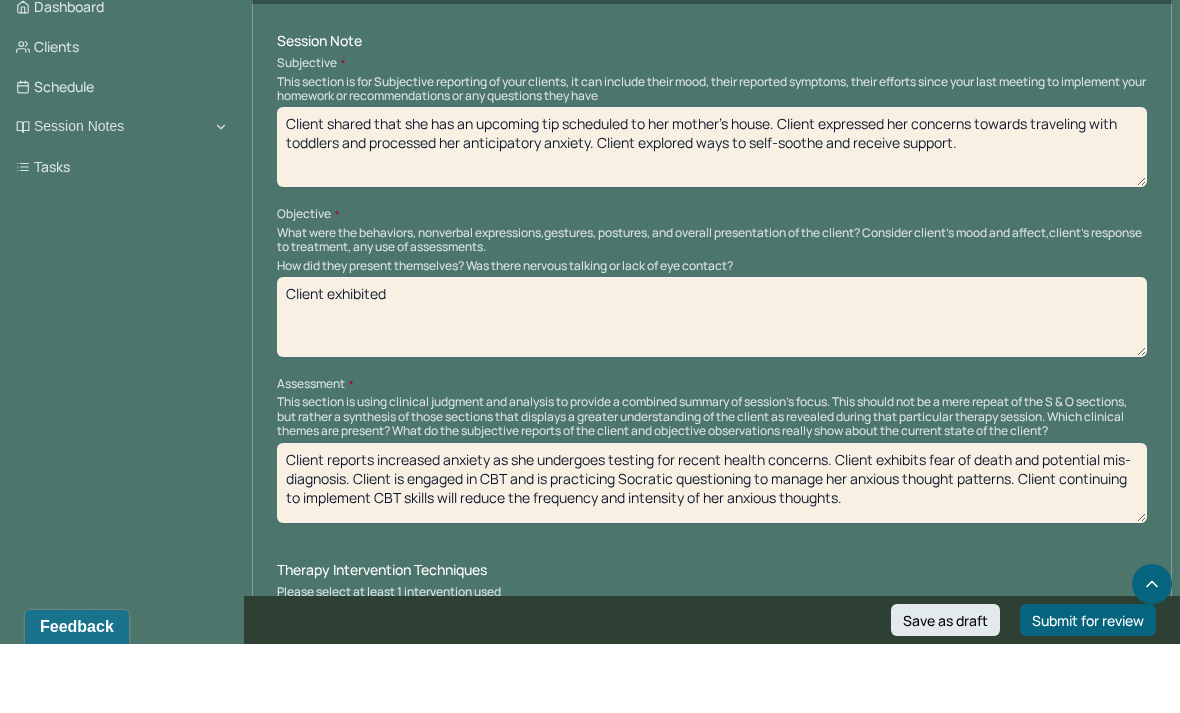 type on "Client exhibited" 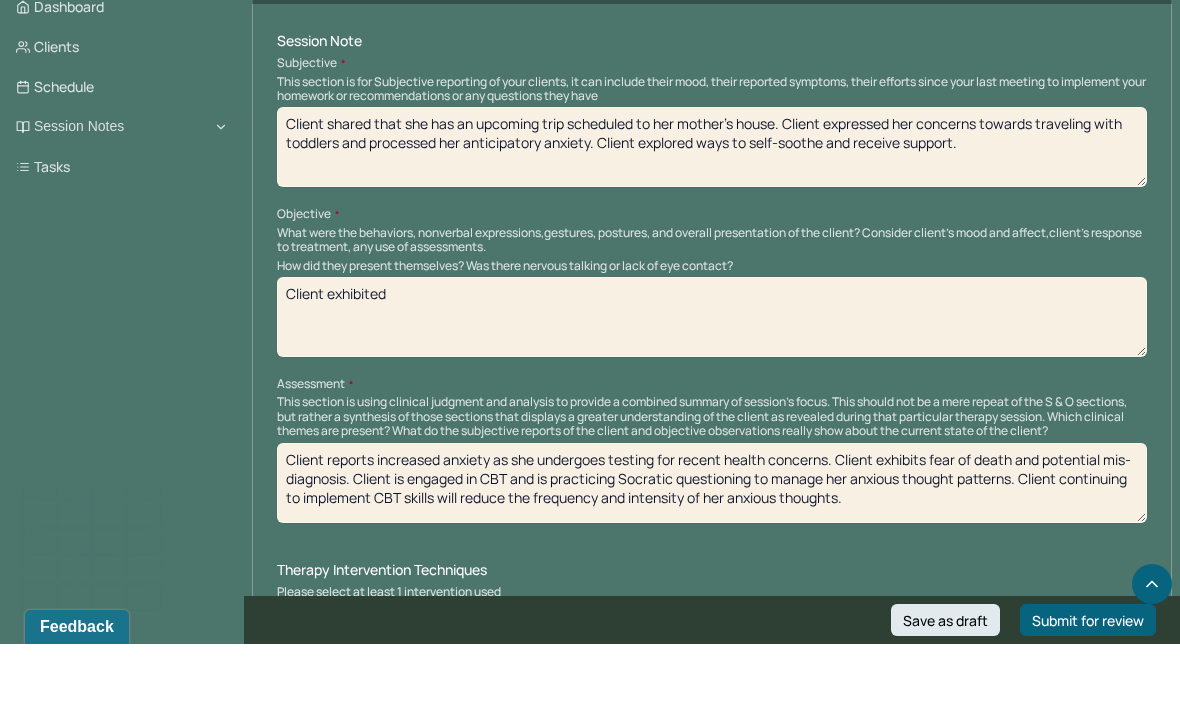 type on "Client shared that she has an upcoming trip scheduled to her mother’s house. Client expressed her concerns towards traveling with toddlers and processed her anticipatory anxiety. Client explored ways to self-soothe and receive support." 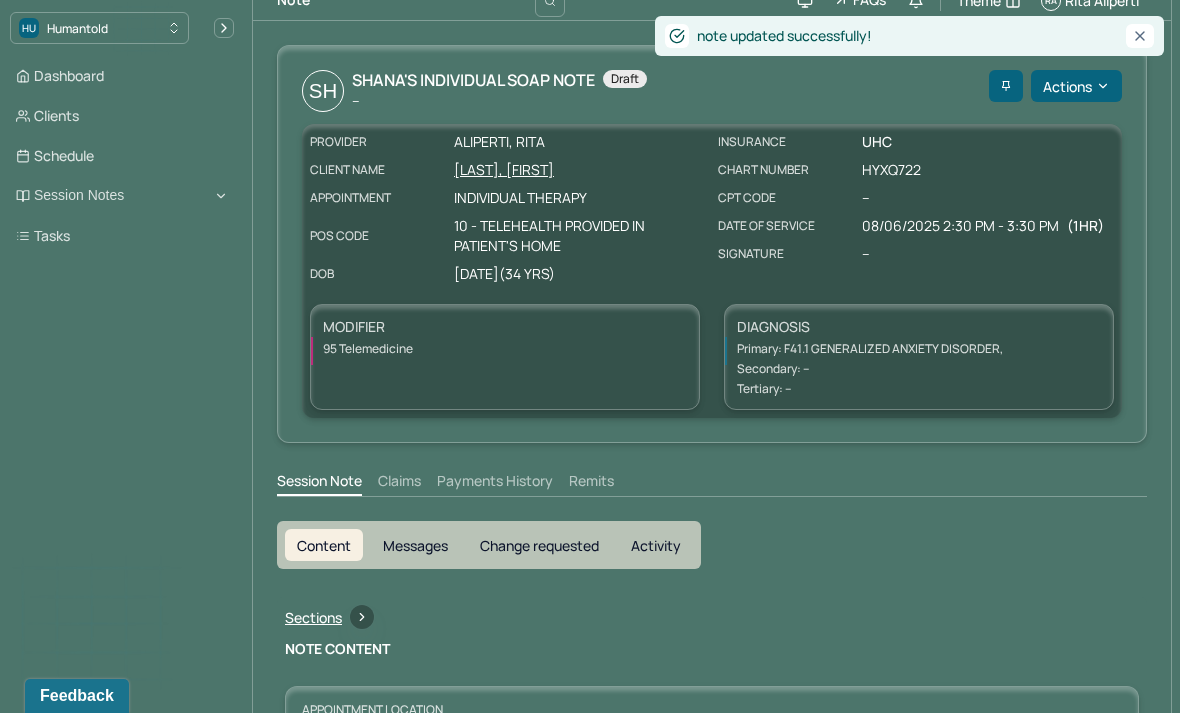 scroll, scrollTop: 0, scrollLeft: 0, axis: both 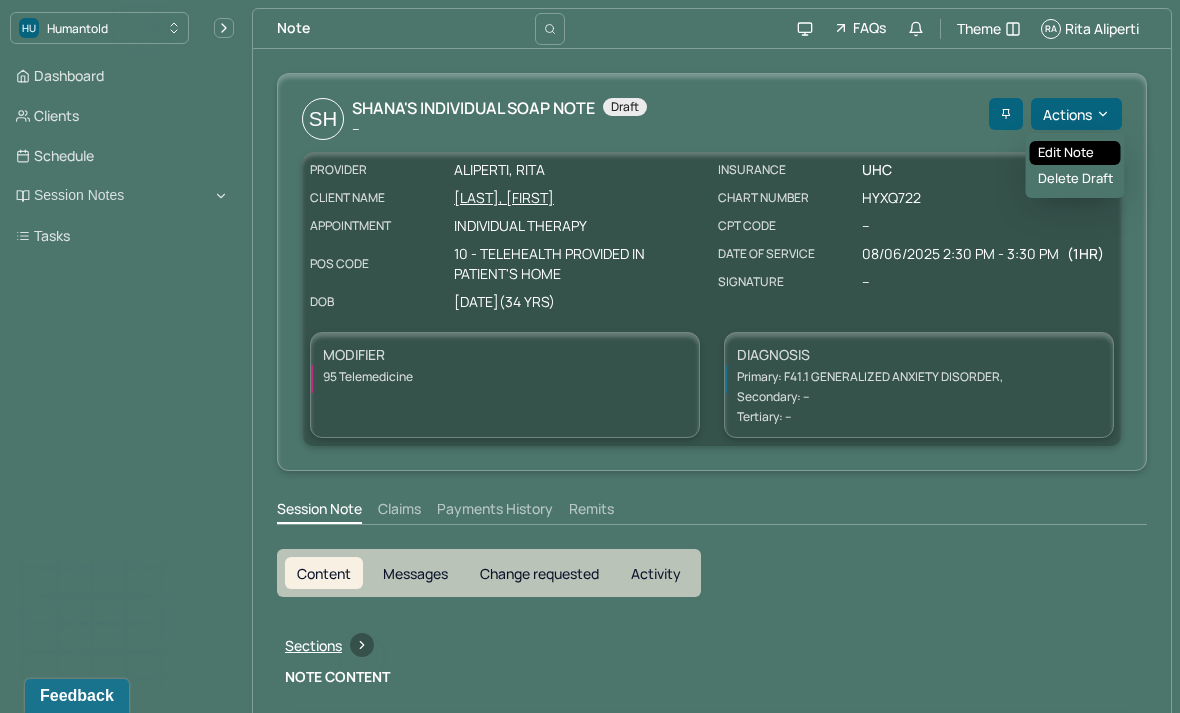 click on "Edit note" at bounding box center [1075, 153] 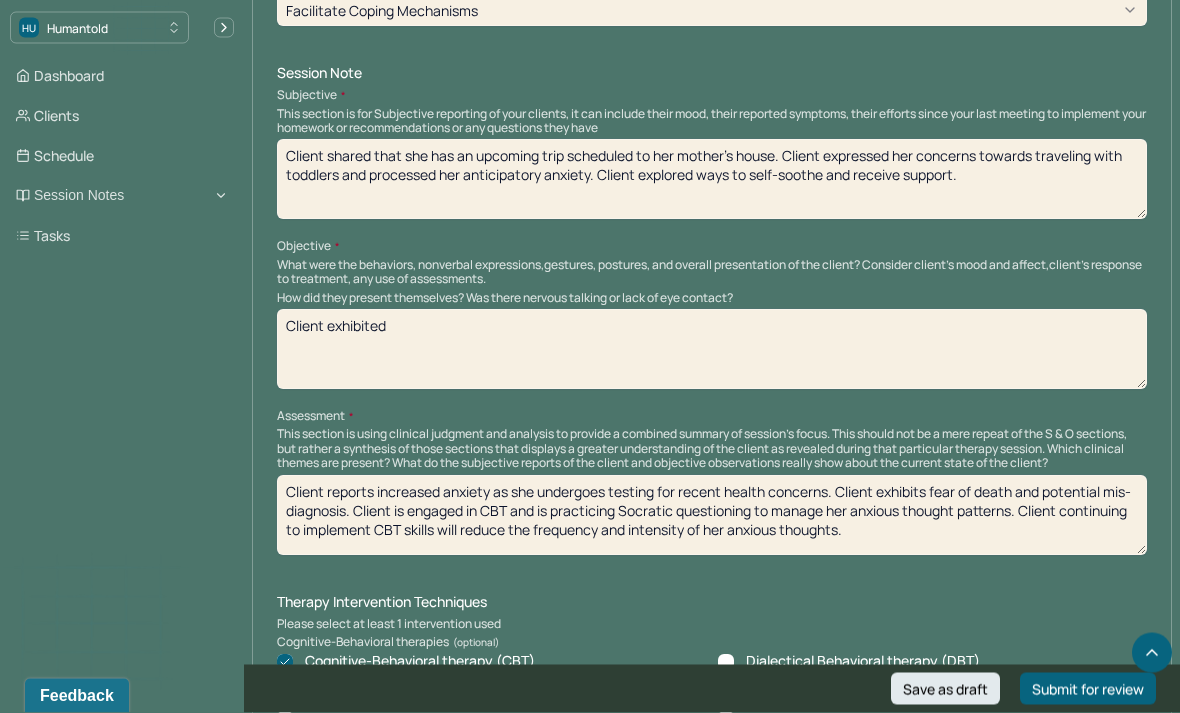 scroll, scrollTop: 1164, scrollLeft: 0, axis: vertical 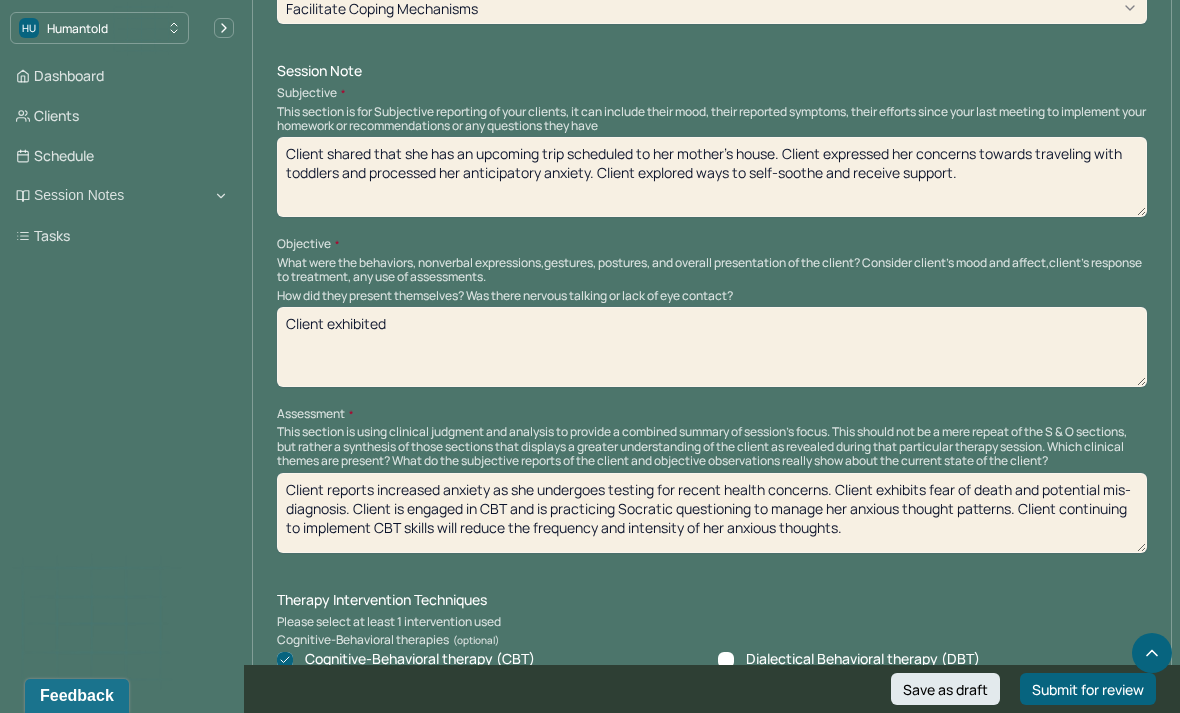 click on "Client exhibited" at bounding box center (712, 347) 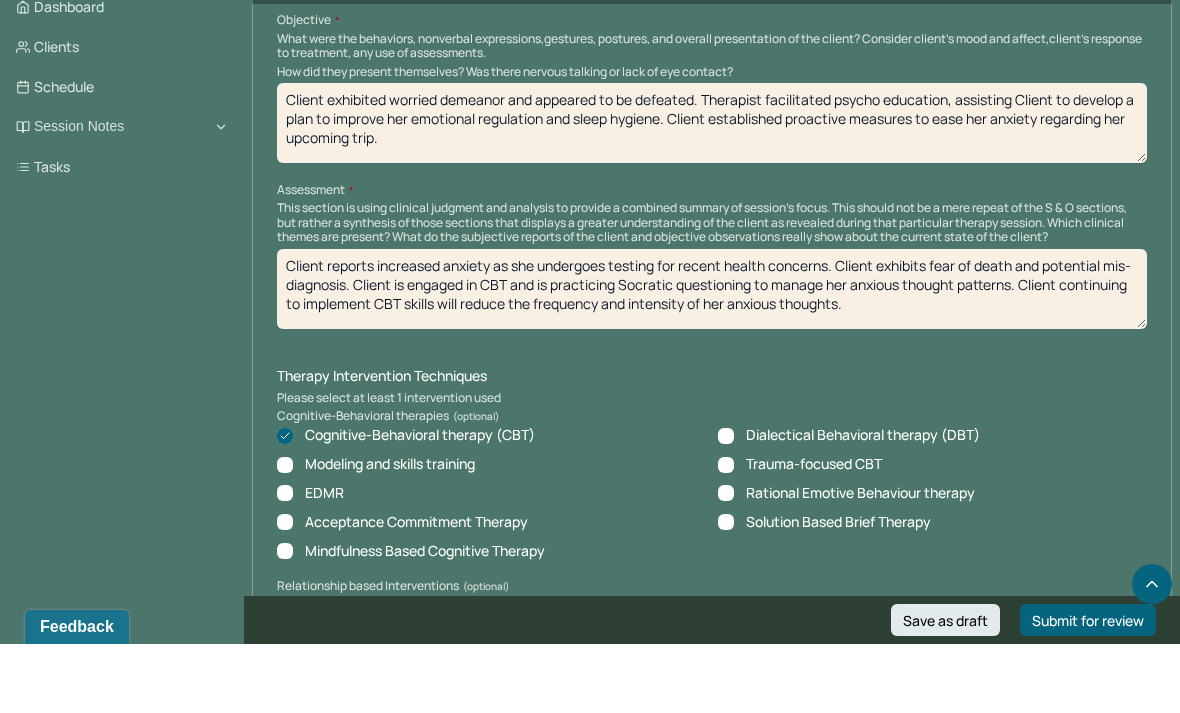 scroll, scrollTop: 1330, scrollLeft: 0, axis: vertical 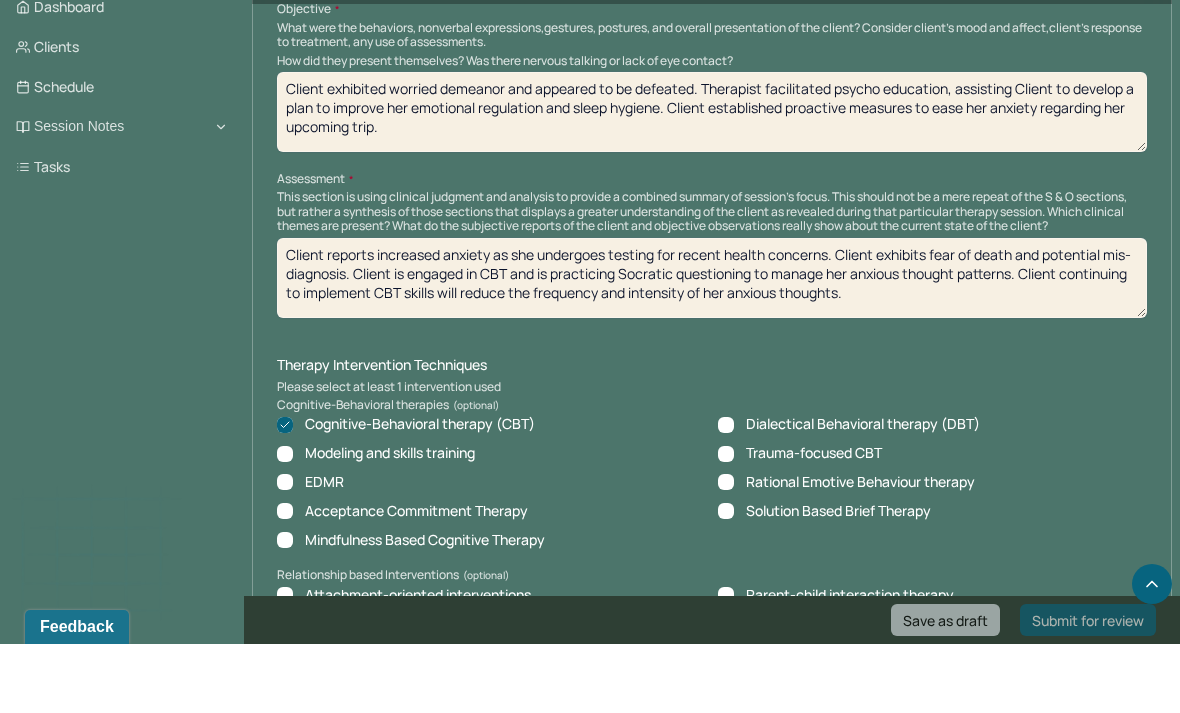 type on "Client exhibited worried demeanor and appeared to be defeated. Therapist facilitated psycho education, assisting Client to develop a plan to improve her emotional regulation and sleep hygiene. Client established proactive measures to ease her anxiety regarding her upcoming trip." 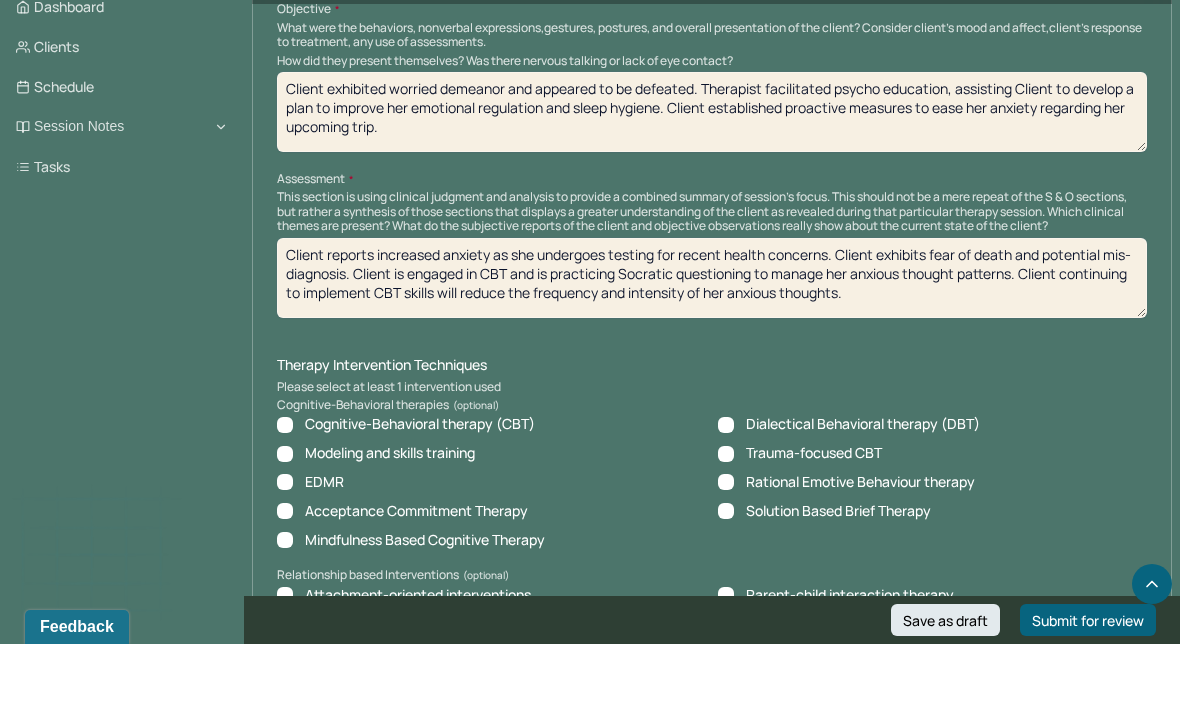 scroll, scrollTop: 1399, scrollLeft: 0, axis: vertical 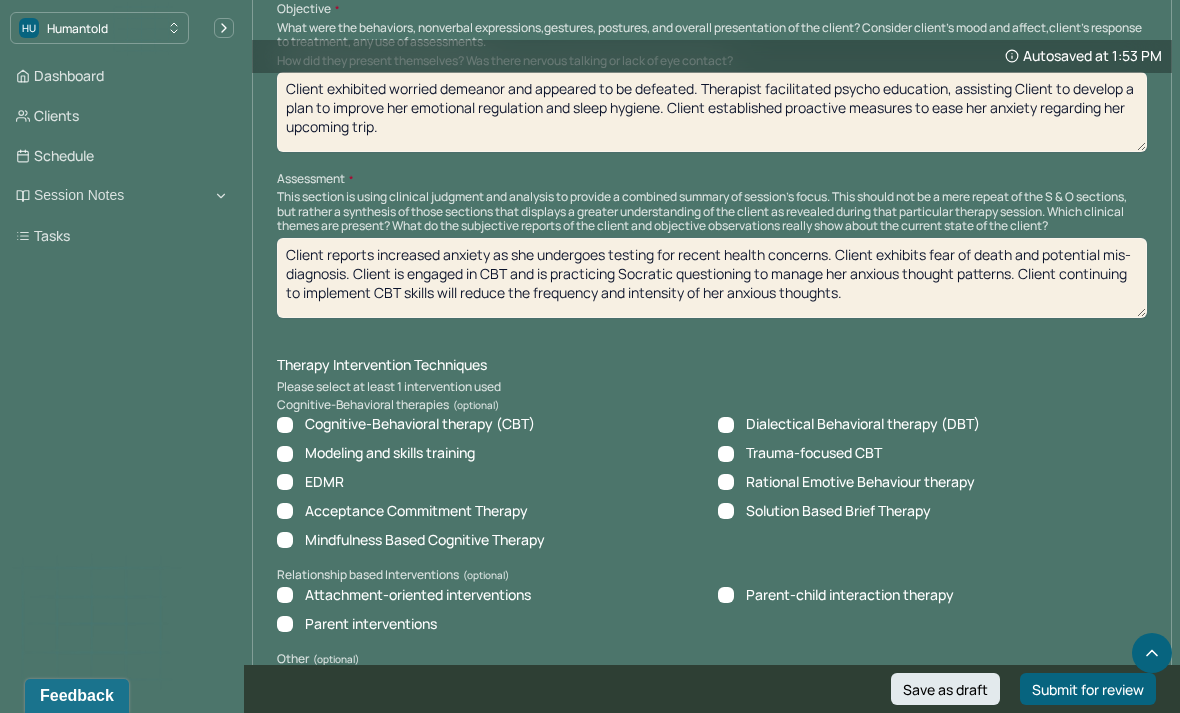 click on "Client reports increased anxiety as she undergoes testing for recent health concerns. Client exhibits fear of death and potential mis-diagnosis. Client is engaged in CBT and is practicing Socratic questioning to manage her anxious thought patterns. Client continuing to implement CBT skills will reduce the frequency and intensity of her anxious thoughts." at bounding box center [712, 278] 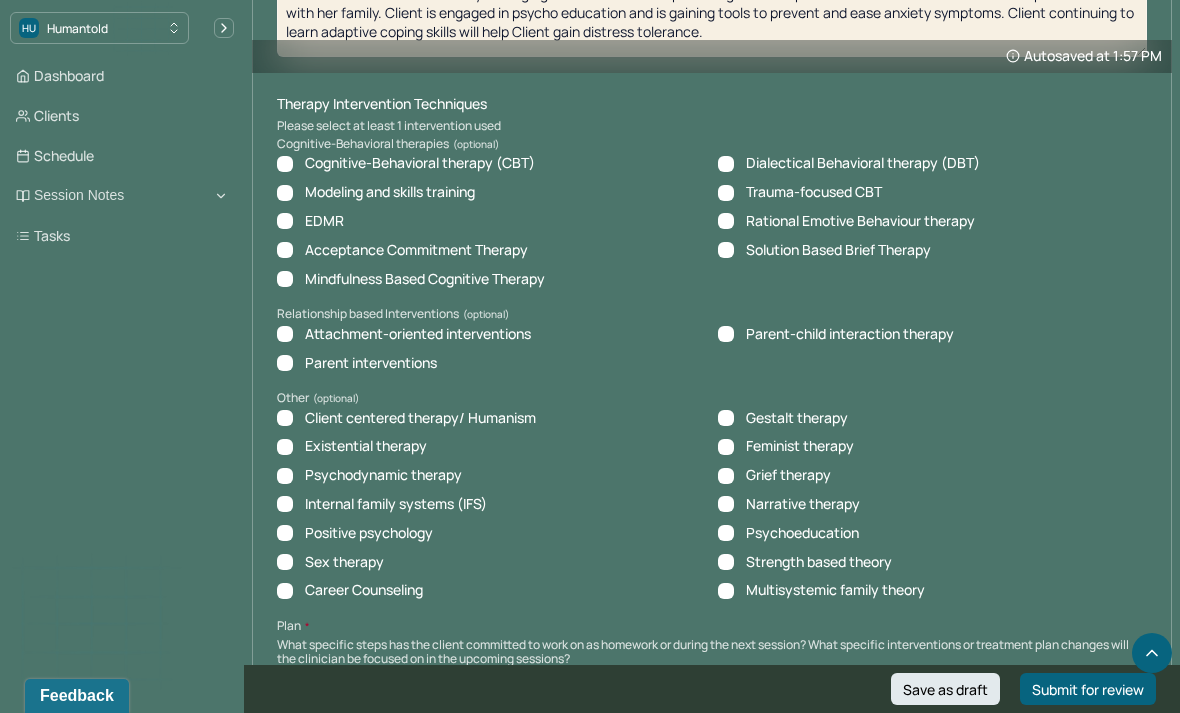 scroll, scrollTop: 1656, scrollLeft: 0, axis: vertical 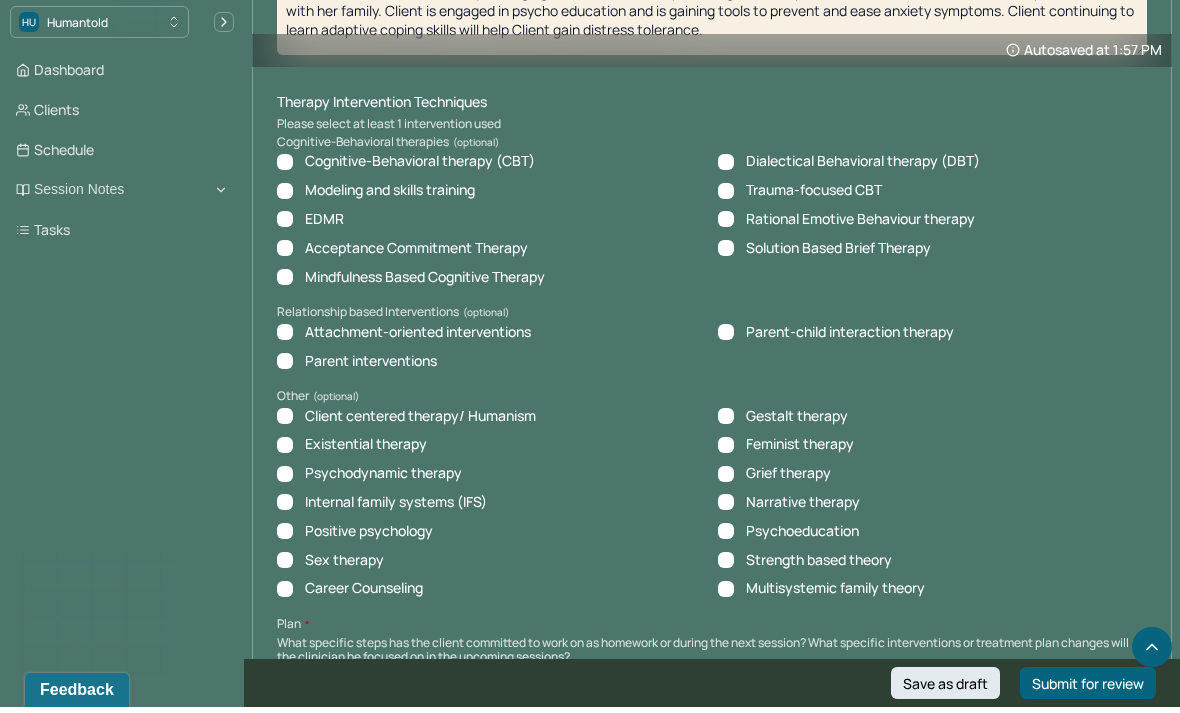 type on "Client has felt overwhelmed by managing her self-care while parenting. Client reports increased distress as she attempts to travel with her family. Client is engaged in psycho education and is gaining tools to prevent and ease anxiety symptoms. Client continuing to learn adaptive coping skills will help Client gain distress tolerance." 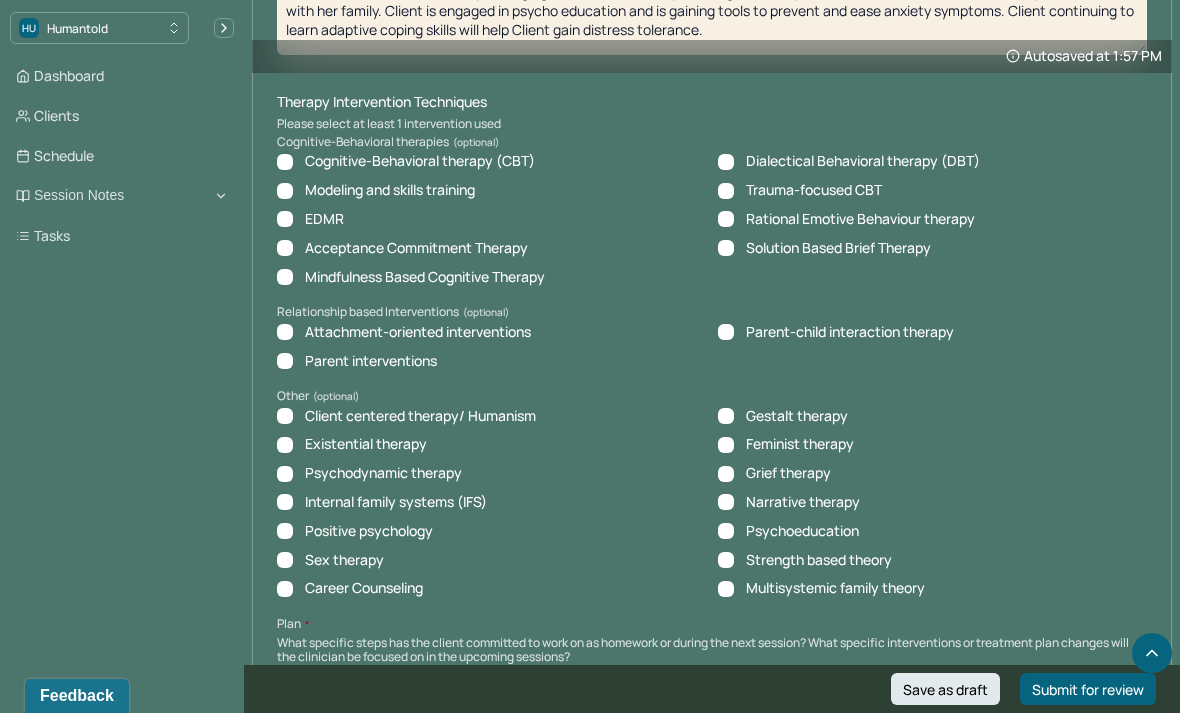 click on "Narrative therapy" at bounding box center (726, 502) 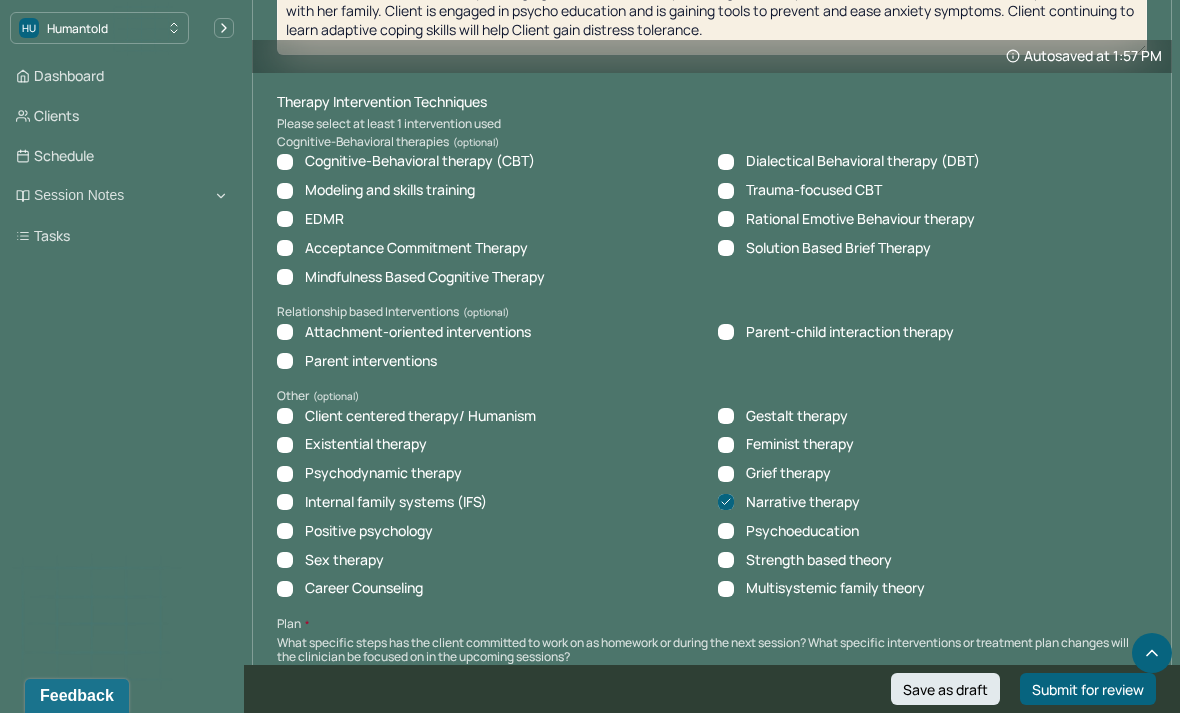 click 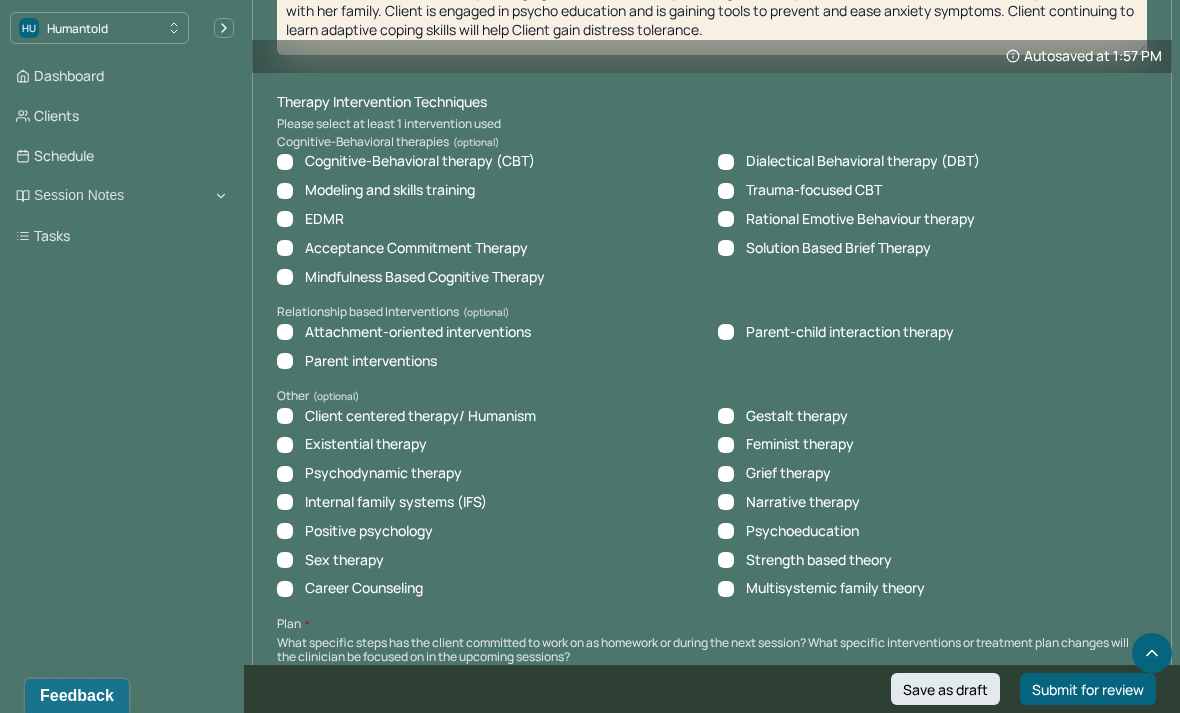 click on "Psychoeducation" at bounding box center [726, 531] 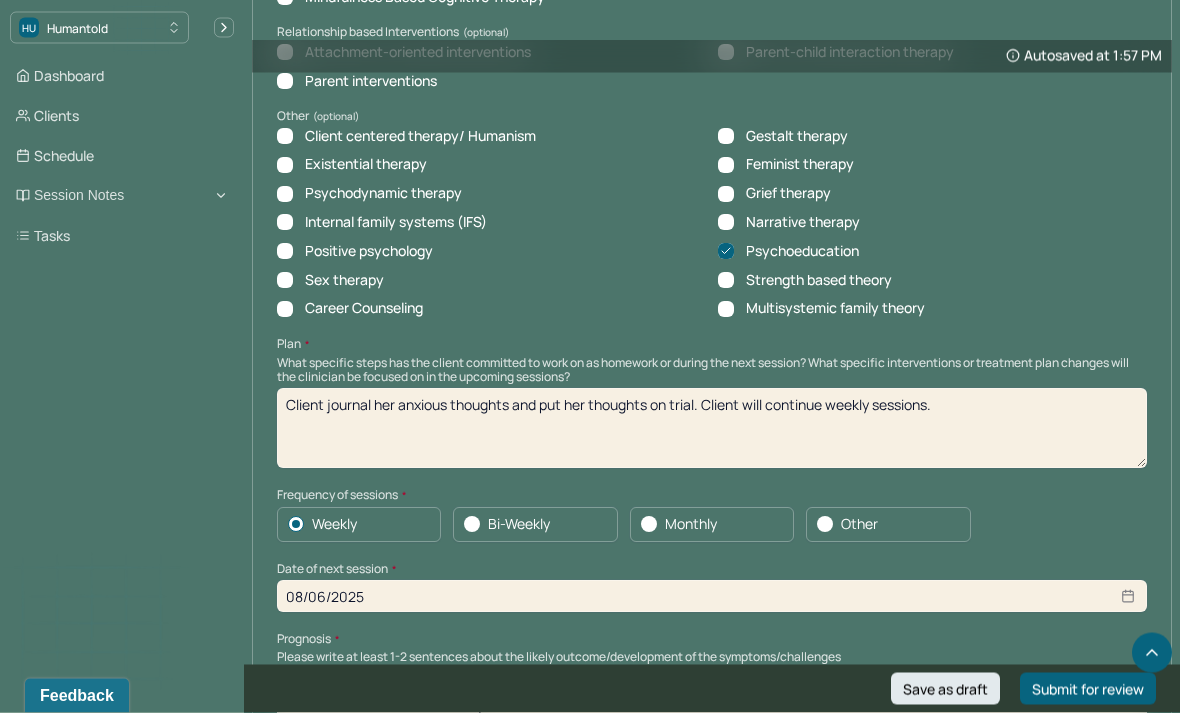 scroll, scrollTop: 1938, scrollLeft: 0, axis: vertical 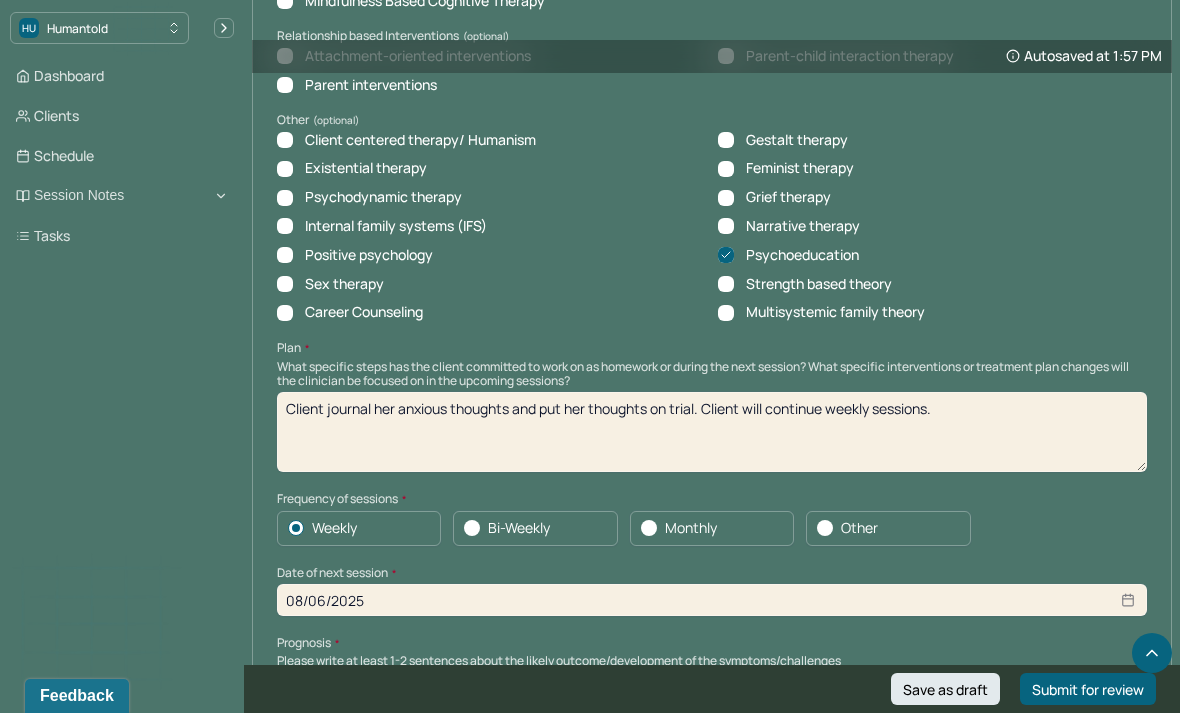 click on "Client journal her anxious thoughts and put her thoughts on trial. Client will continue weekly sessions." at bounding box center [712, 432] 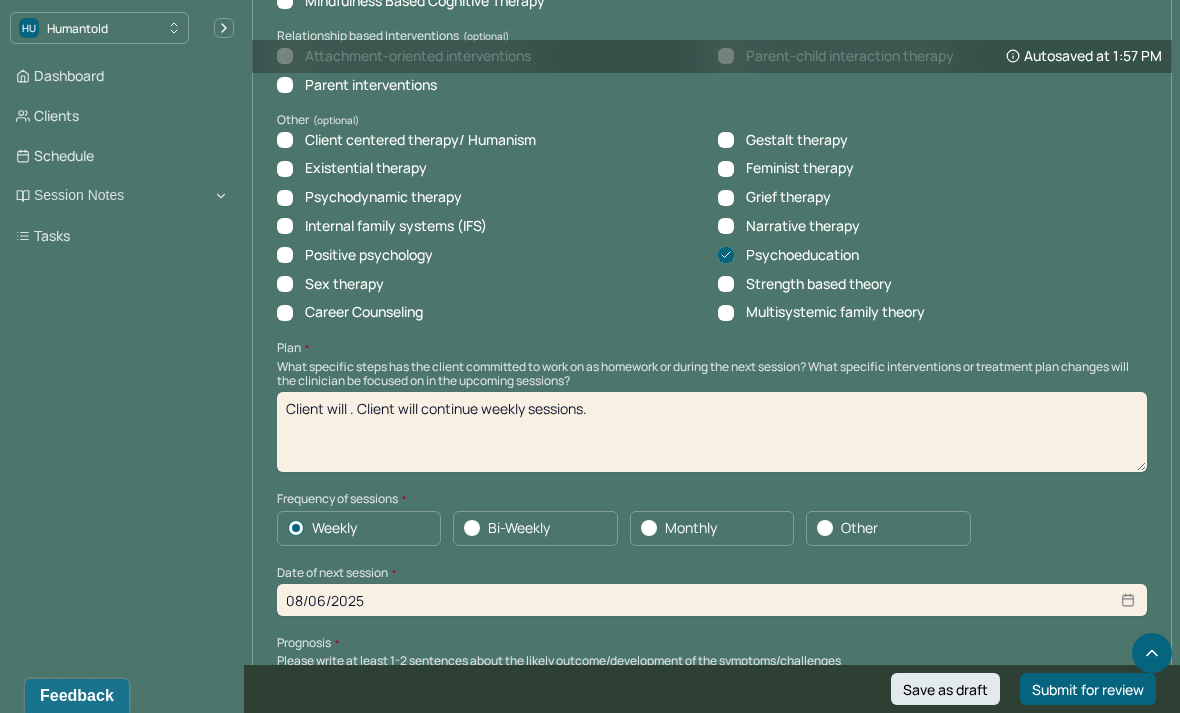 type on "Client will . Client will continue weekly sessions." 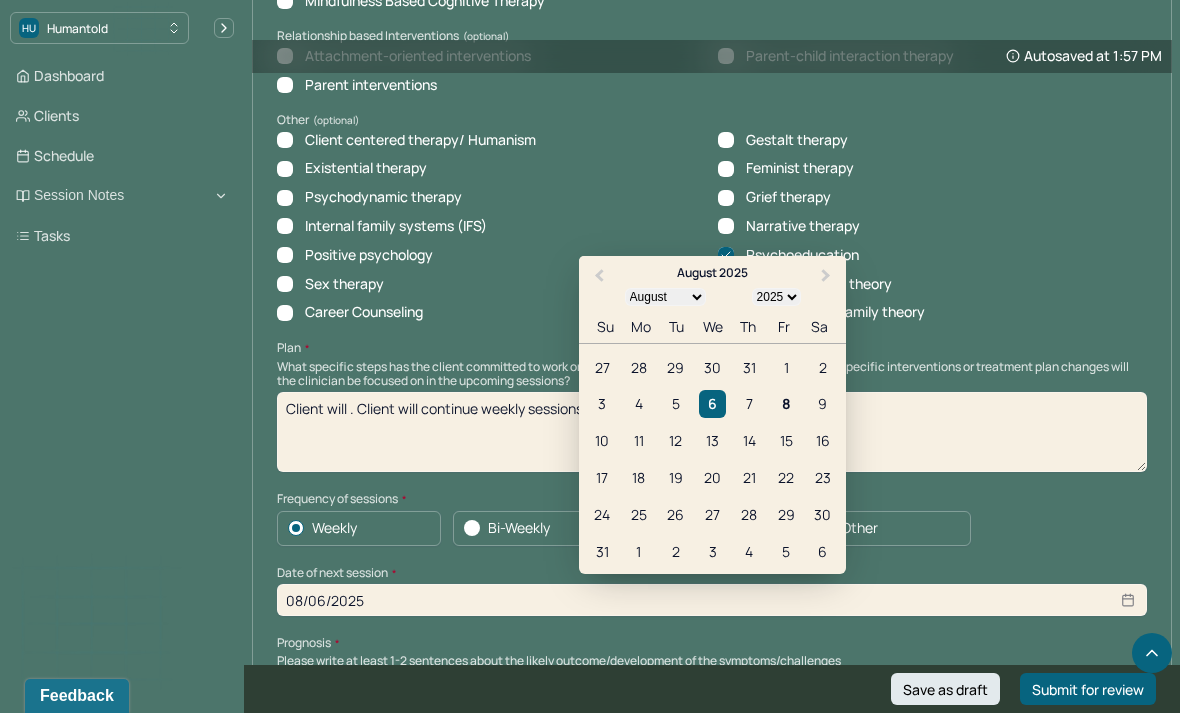 click on "13" at bounding box center (712, 440) 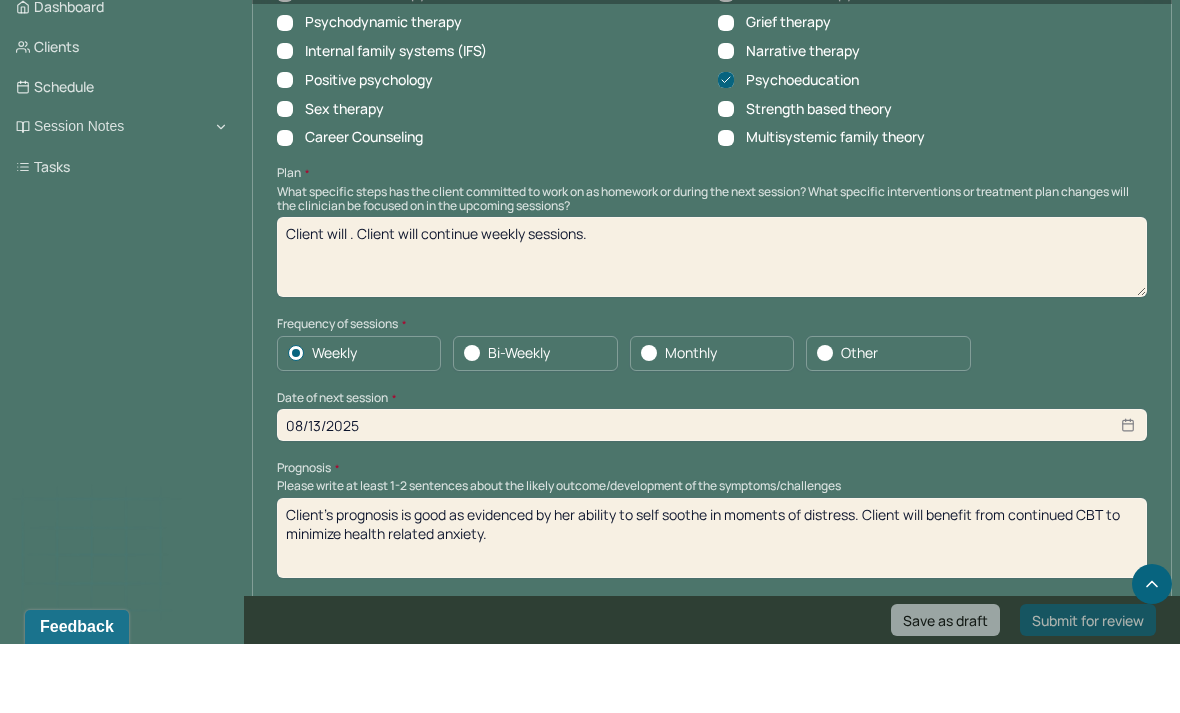 scroll, scrollTop: 2052, scrollLeft: 0, axis: vertical 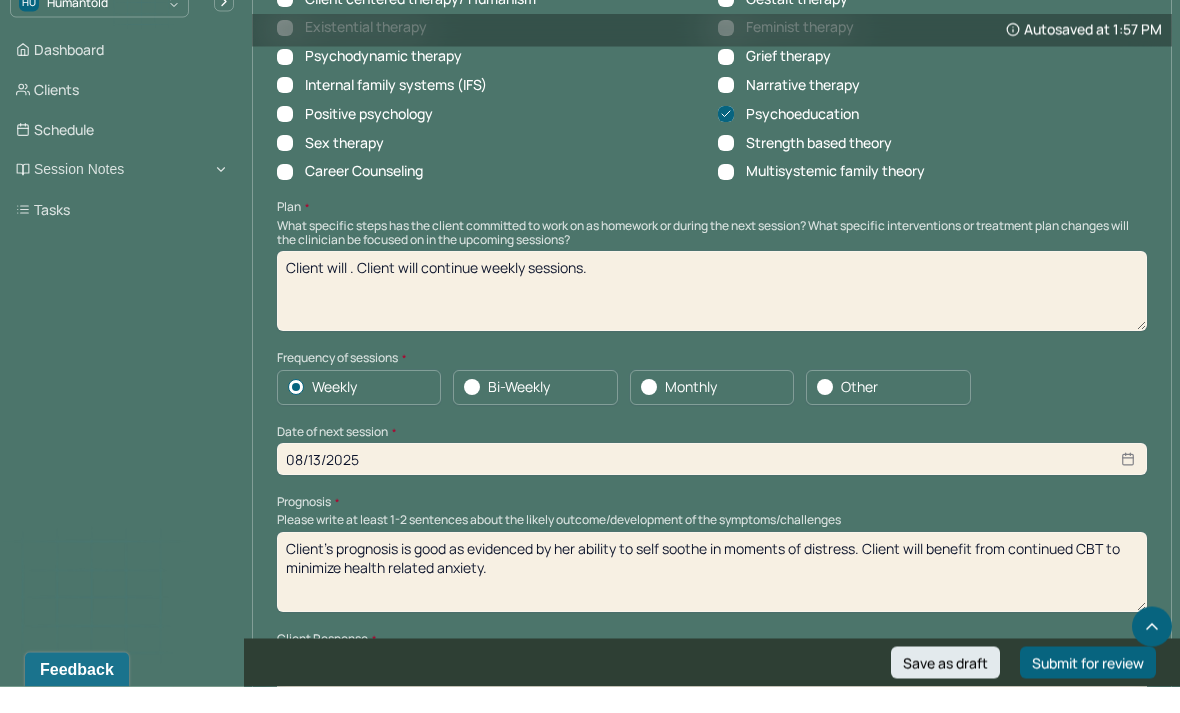 click on "Client’s prognosis is good as evidenced by her ability to self soothe in moments of distress. Client will benefit from continued CBT to minimize health related anxiety." at bounding box center [712, 599] 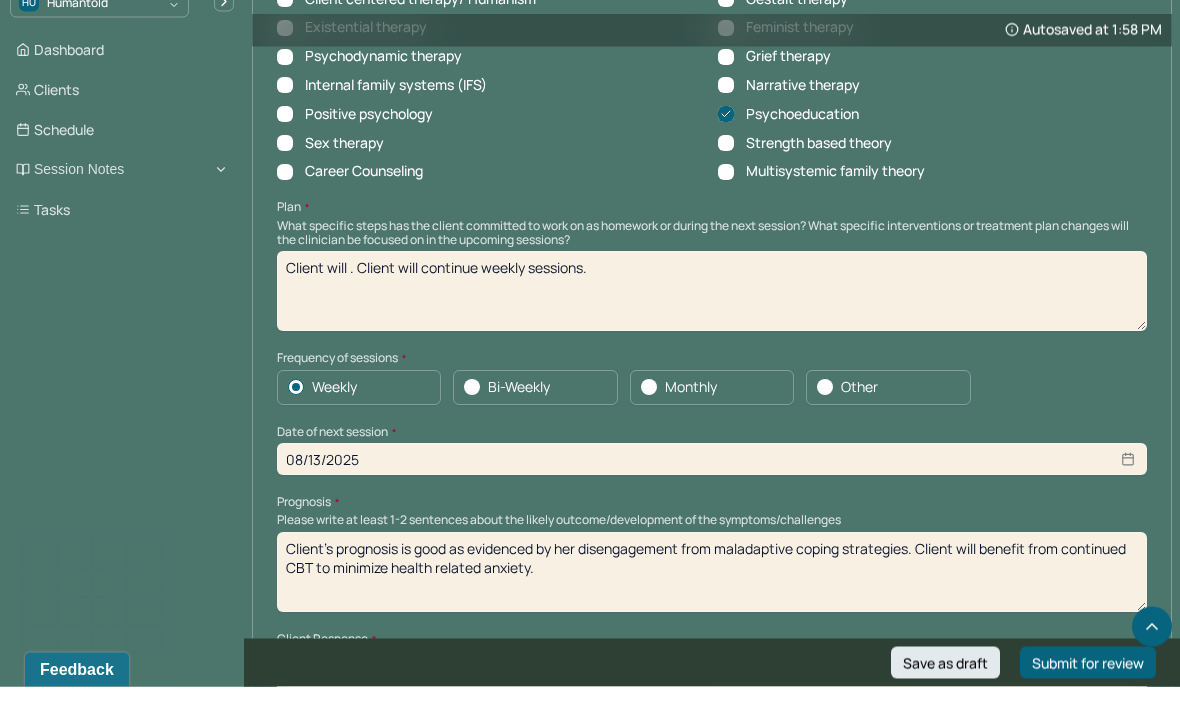 click on "Client’s prognosis is good as evidenced by her disengagement from maladaptive coping strategies. Client will benefit from continued CBT to minimize health related anxiety." at bounding box center (712, 599) 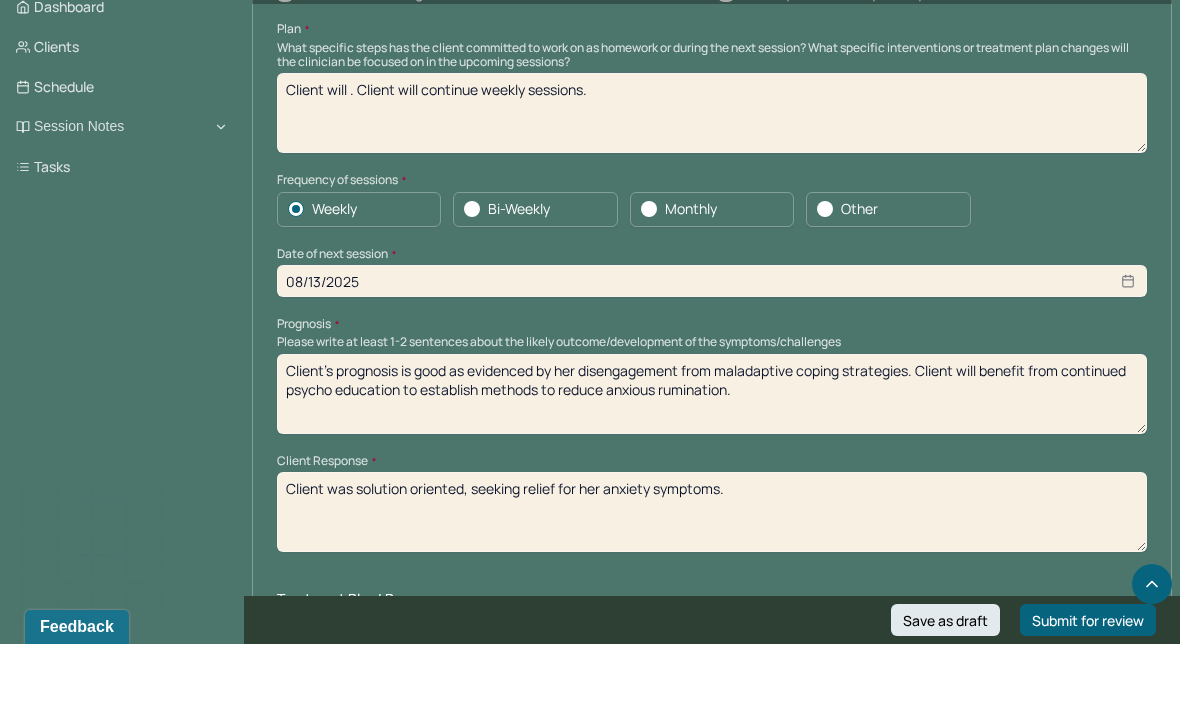 scroll, scrollTop: 2194, scrollLeft: 0, axis: vertical 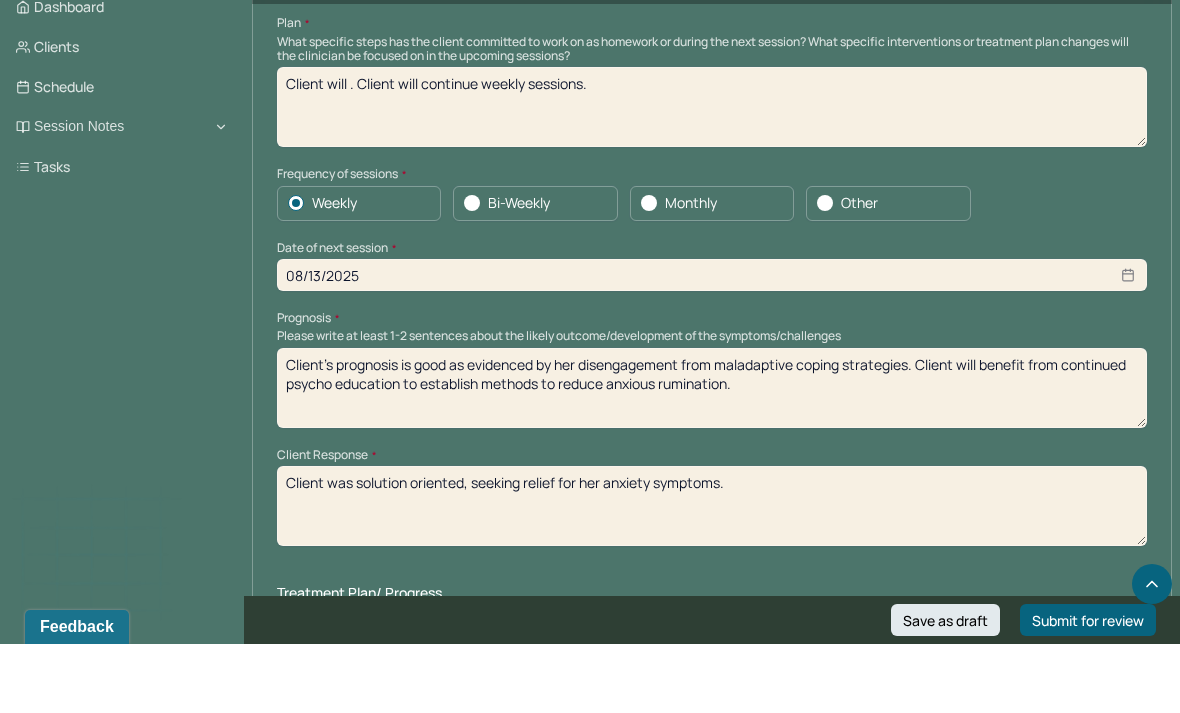 type on "Client’s prognosis is good as evidenced by her disengagement from maladaptive coping strategies. Client will benefit from continued psycho education to establish methods to reduce anxious rumination." 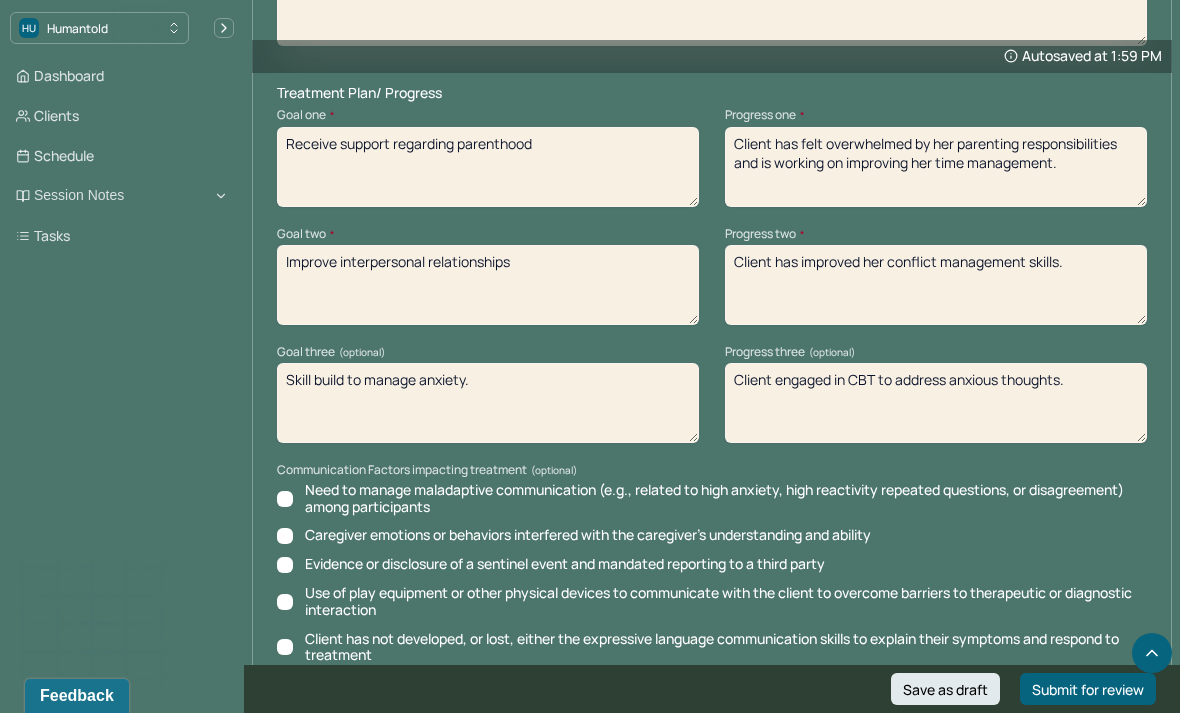 scroll, scrollTop: 2763, scrollLeft: 0, axis: vertical 